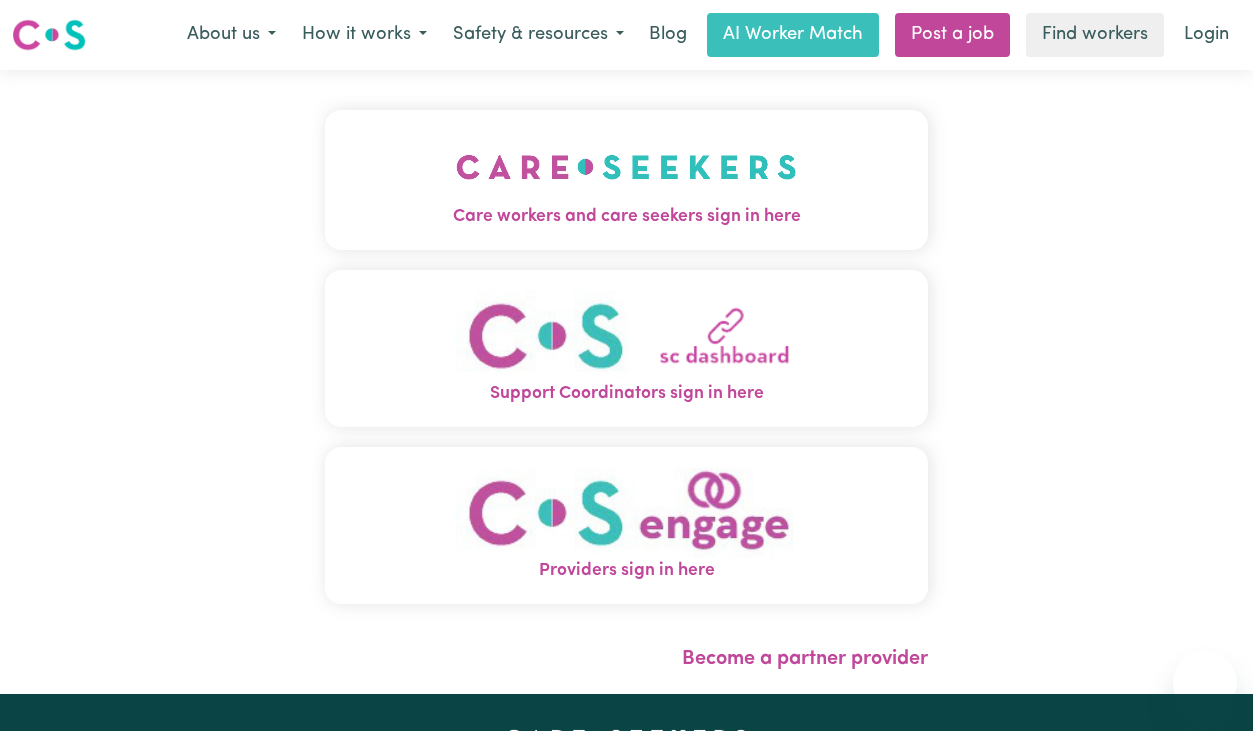 scroll, scrollTop: 0, scrollLeft: 0, axis: both 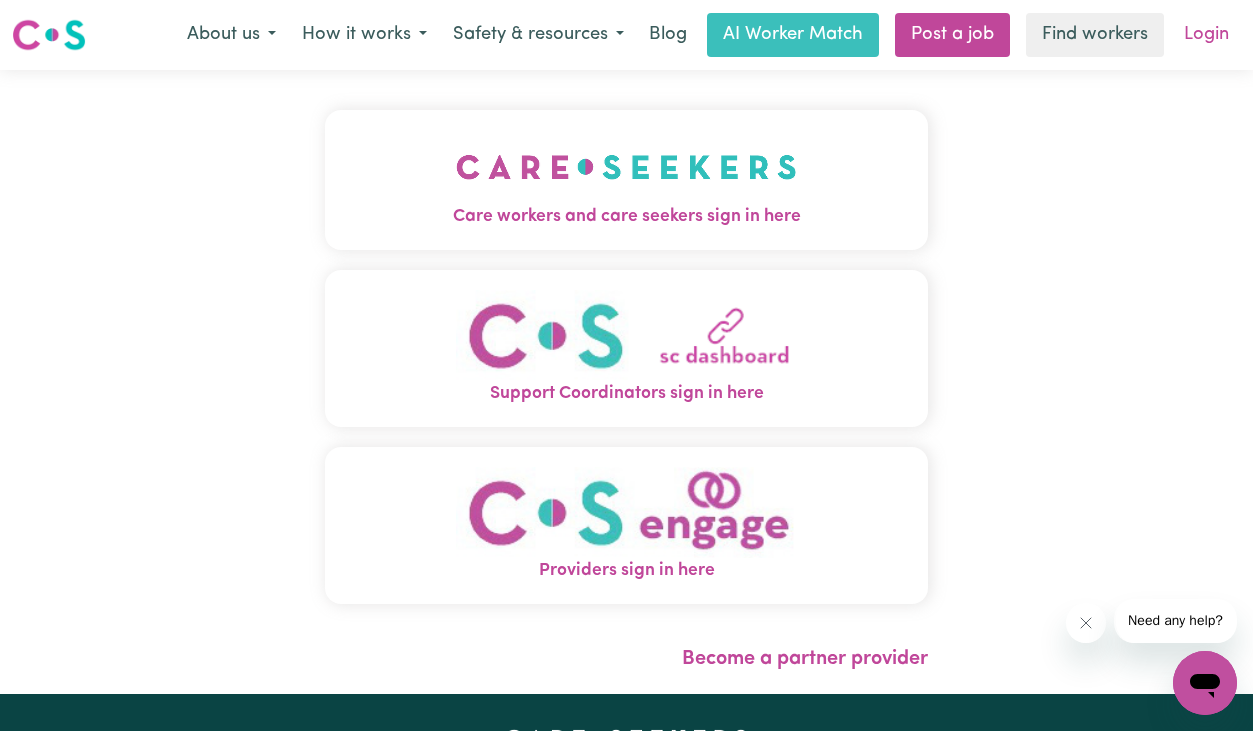 click on "Login" at bounding box center (1206, 35) 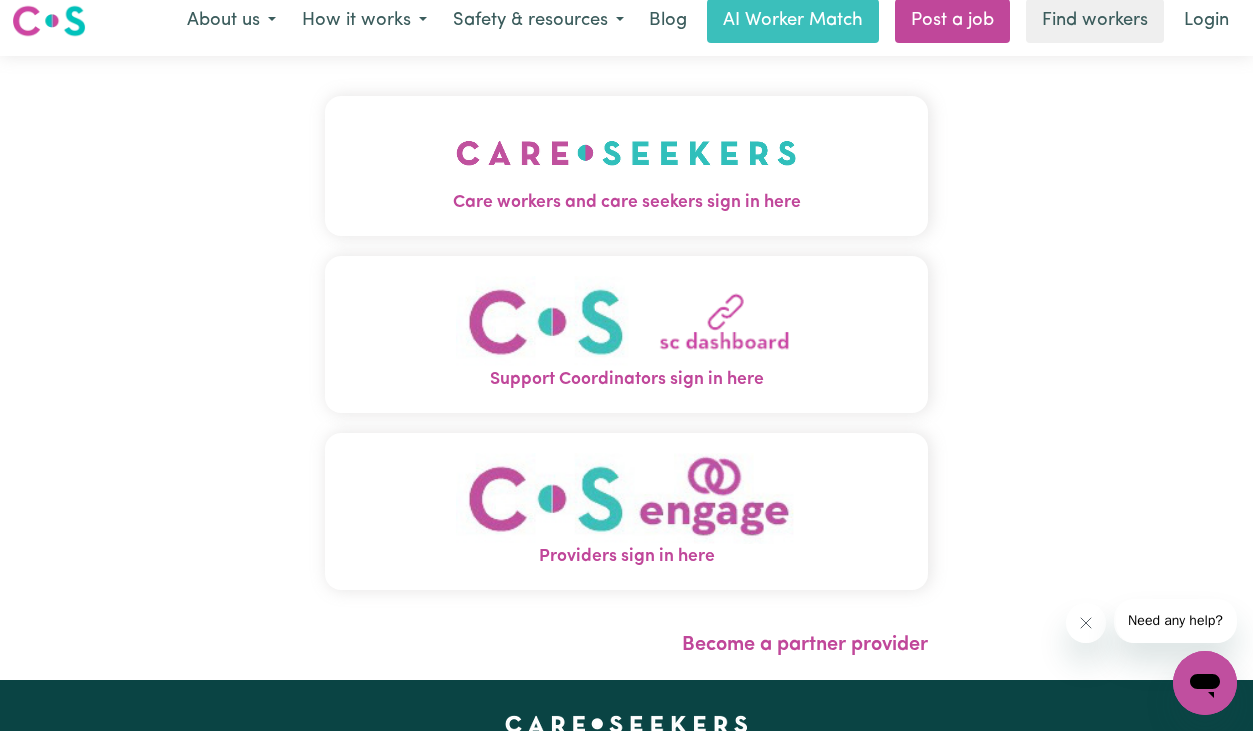 scroll, scrollTop: 0, scrollLeft: 0, axis: both 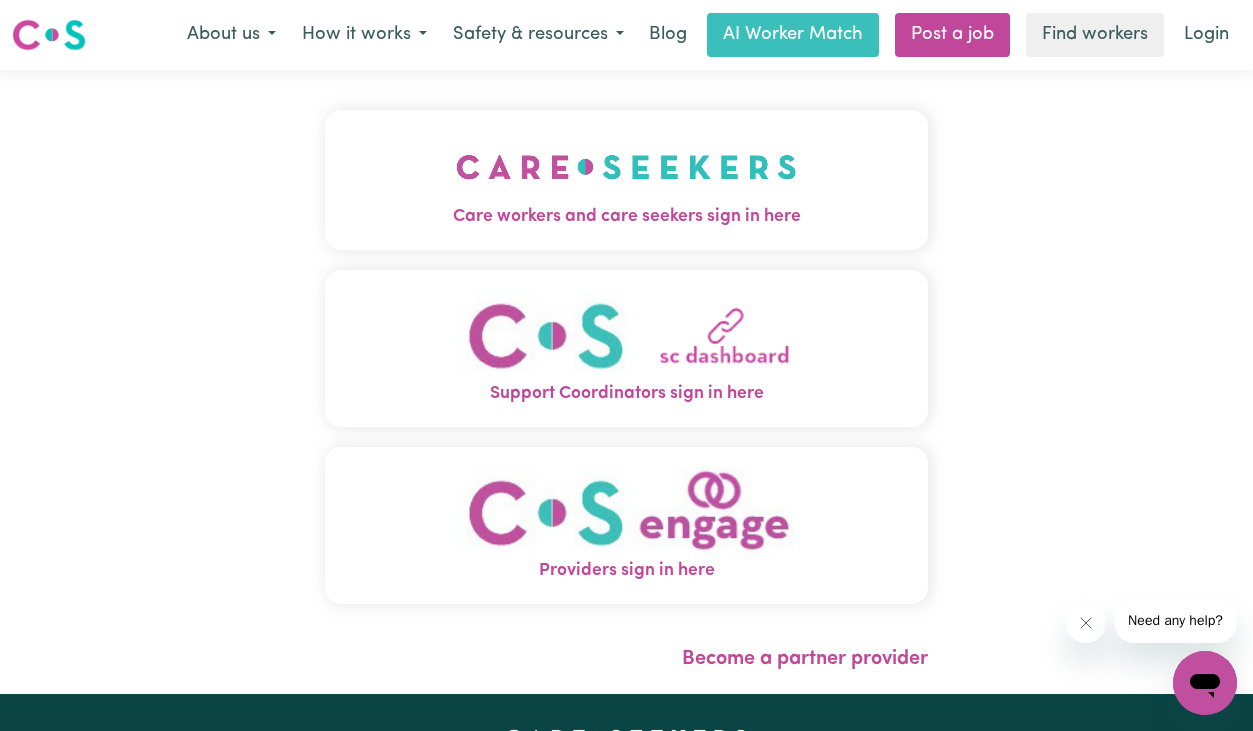 click at bounding box center [626, 167] 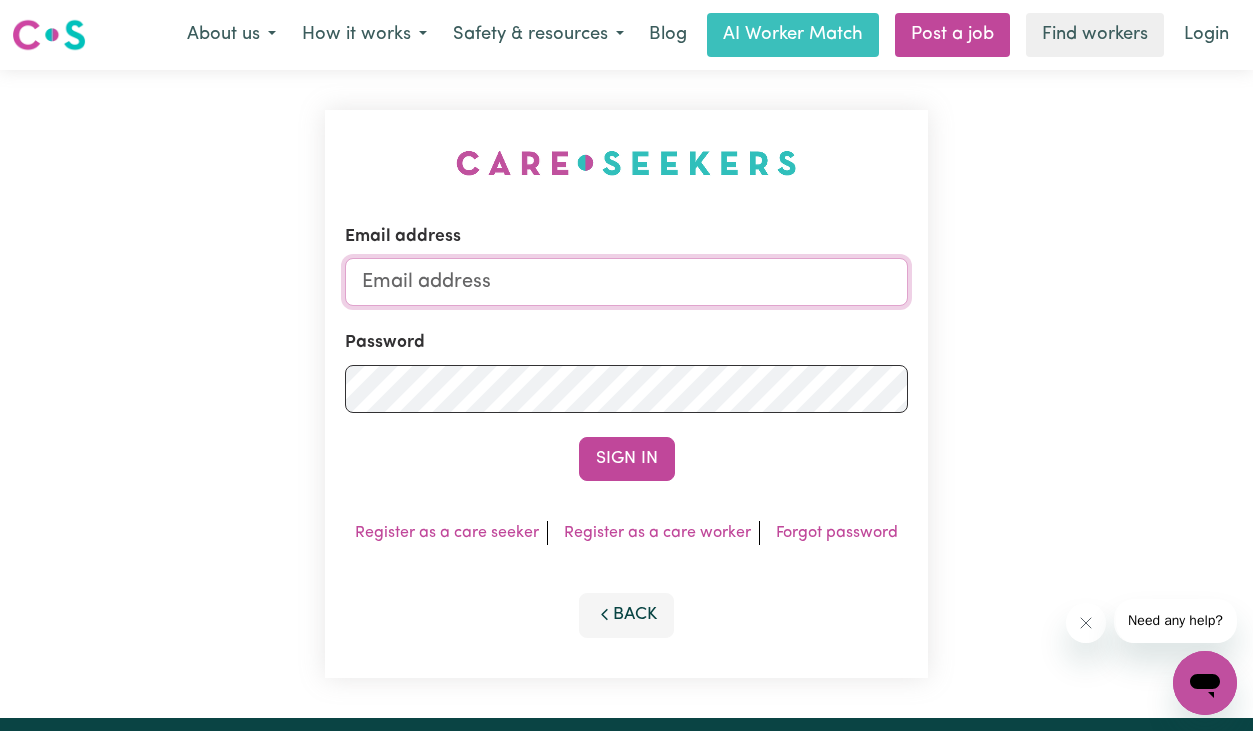 click on "Email address" at bounding box center (626, 282) 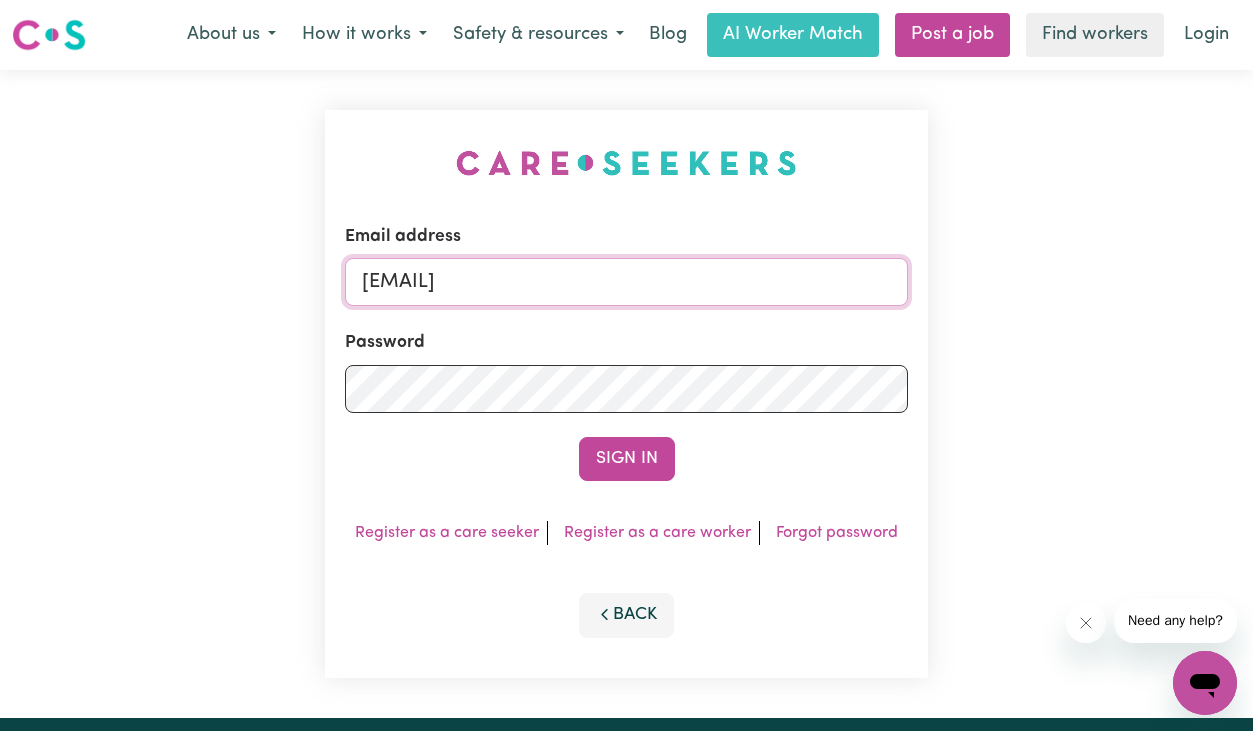 type on "[EMAIL]" 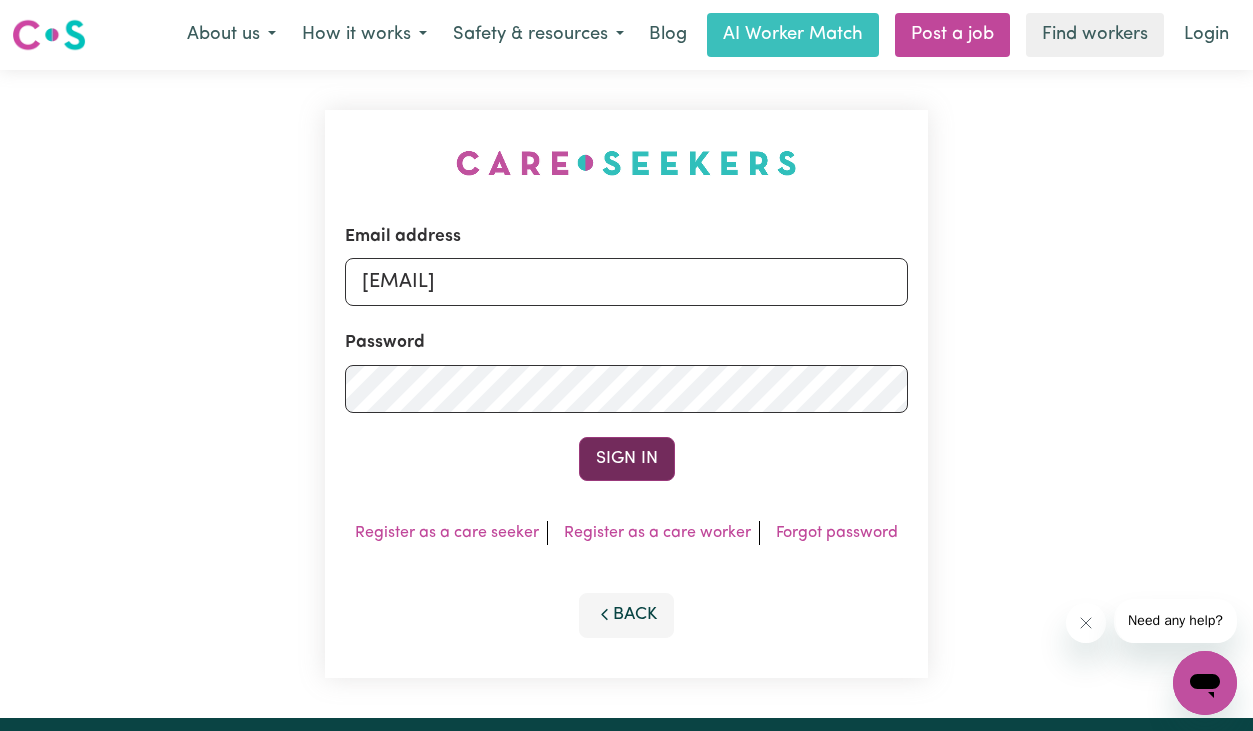 click on "Sign In" at bounding box center [627, 459] 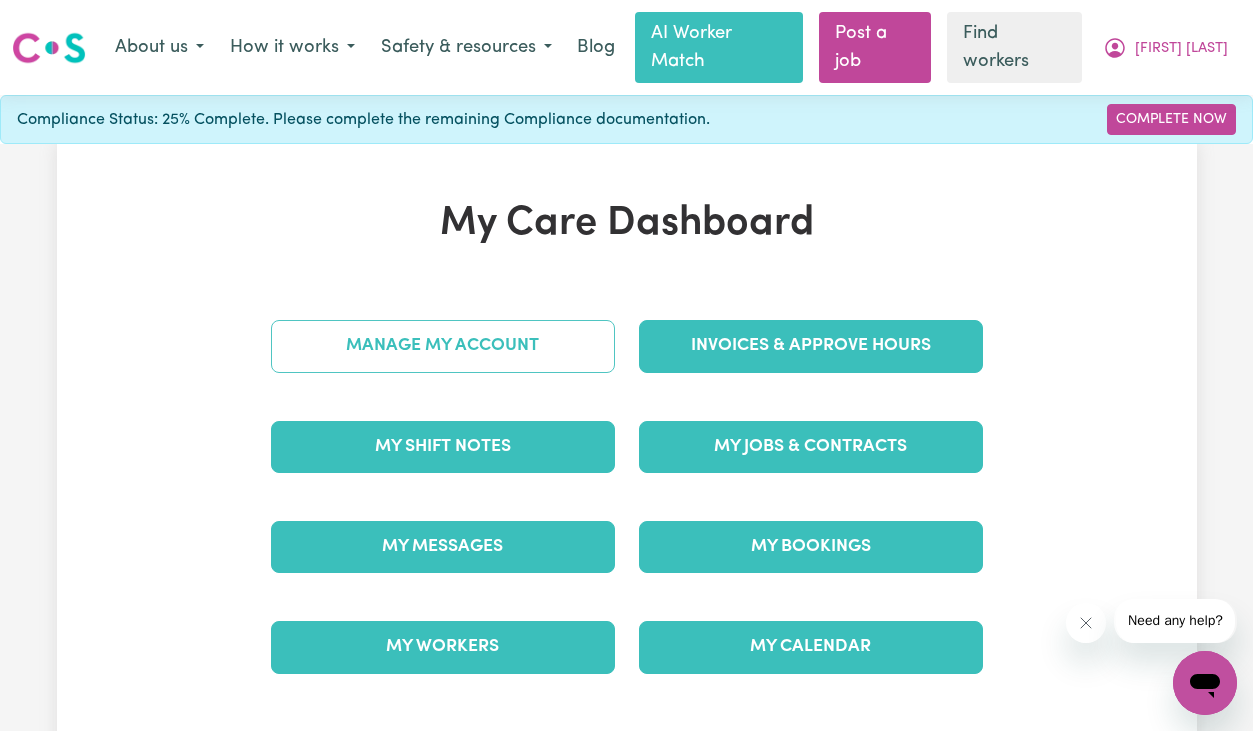 click on "Manage My Account" at bounding box center (443, 346) 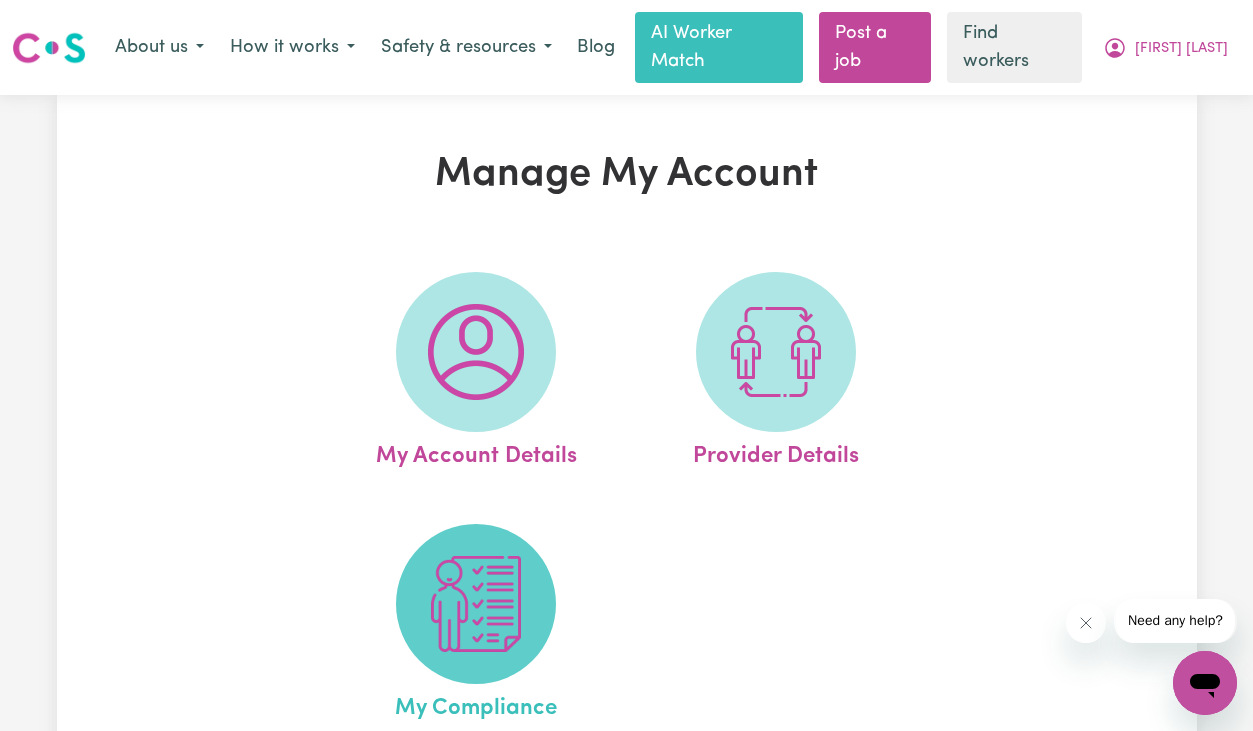 click at bounding box center [476, 604] 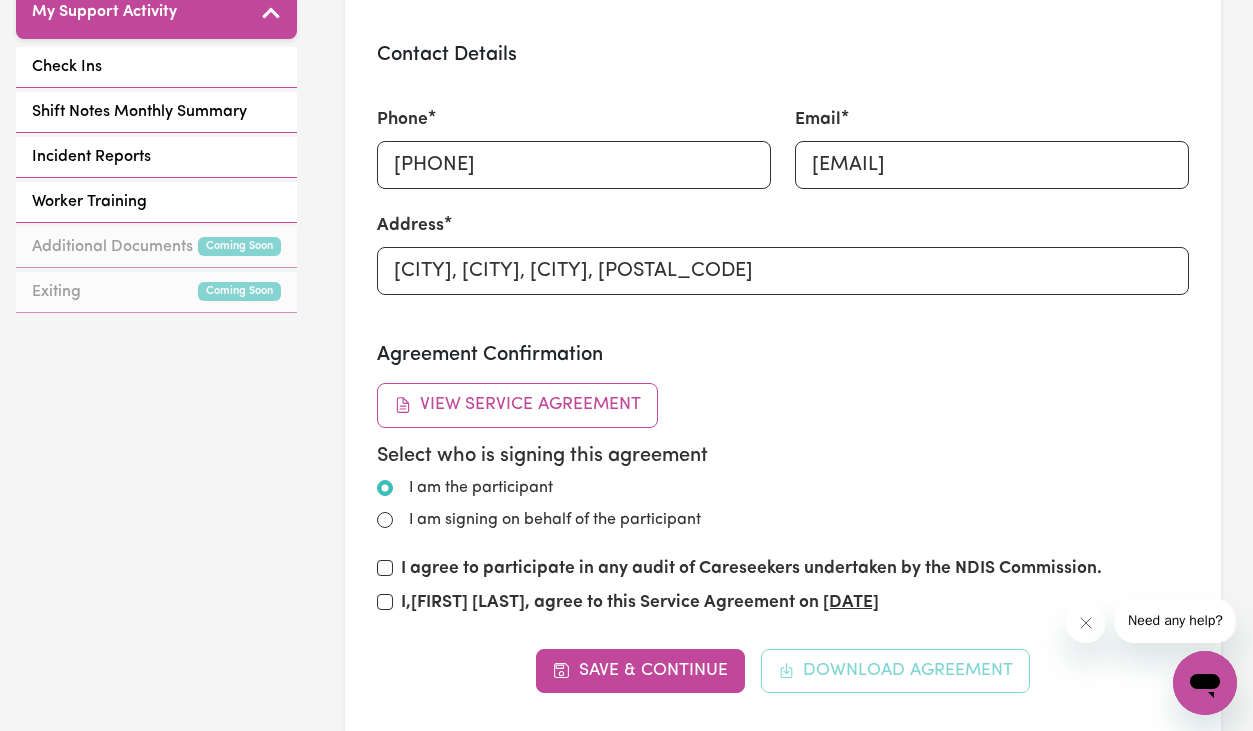 scroll, scrollTop: 915, scrollLeft: 0, axis: vertical 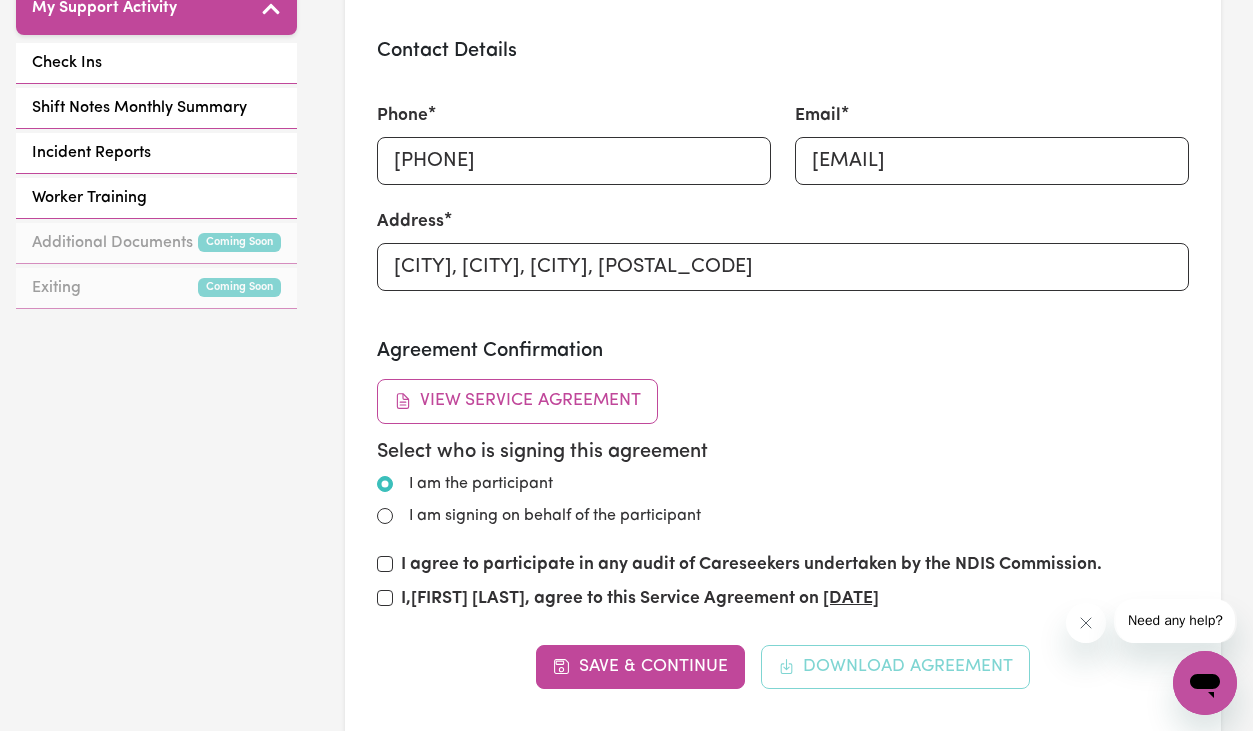 click on "I agree to participate in any audit of Careseekers undertaken by the NDIS Commission." at bounding box center (751, 565) 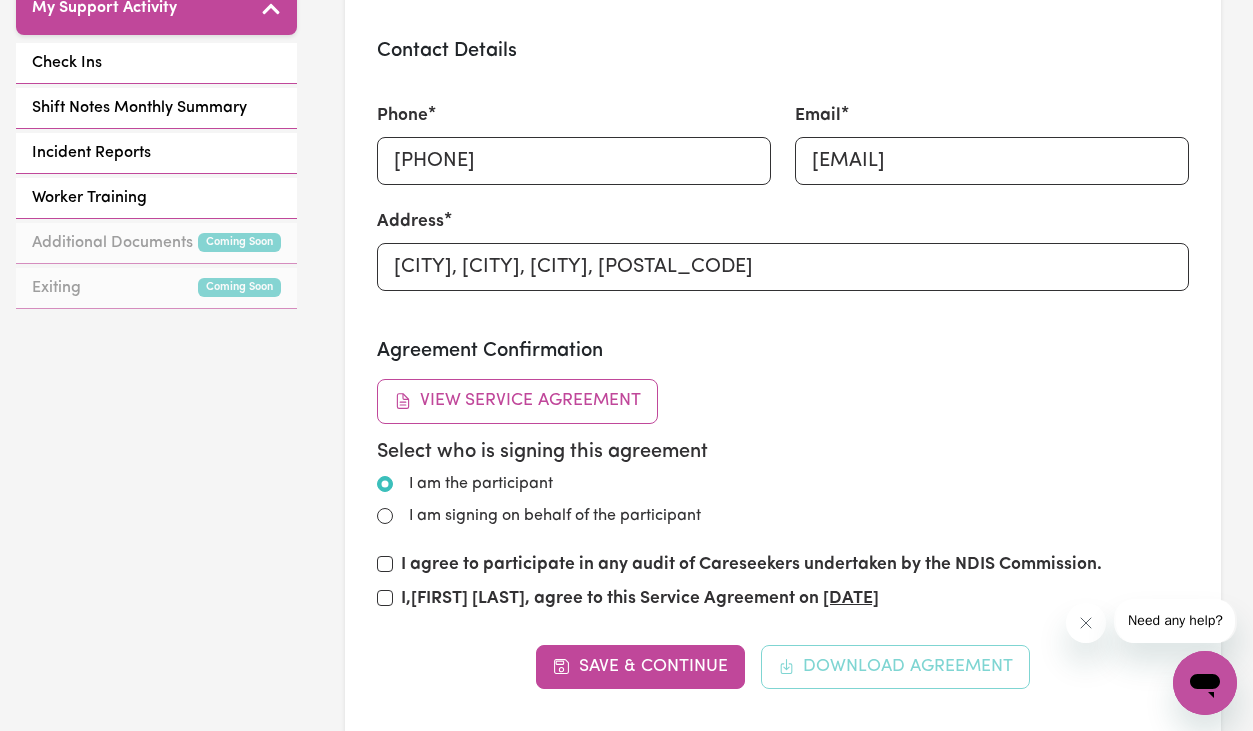 click on "I agree to participate in any audit of Careseekers undertaken by the NDIS Commission." at bounding box center (385, 564) 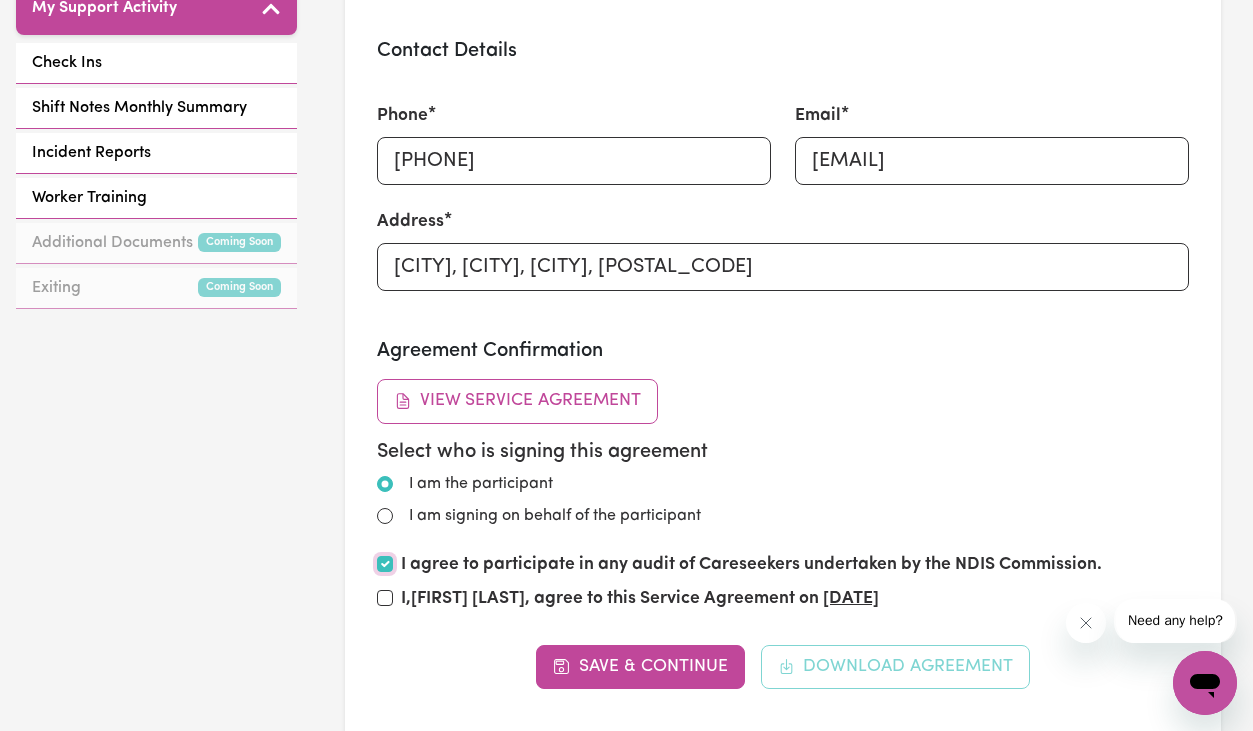 checkbox on "true" 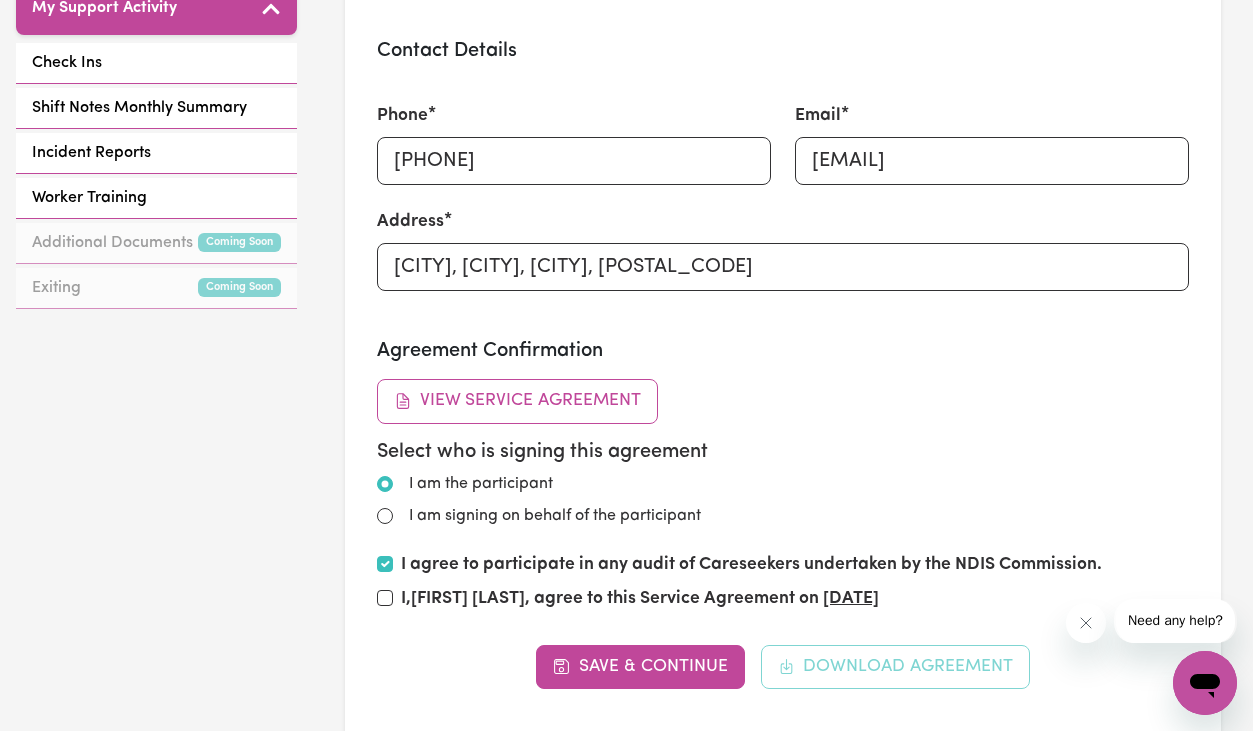 click on "I, [FIRST] [LAST] , agree to this Service Agreement on [DATE]" at bounding box center [640, 599] 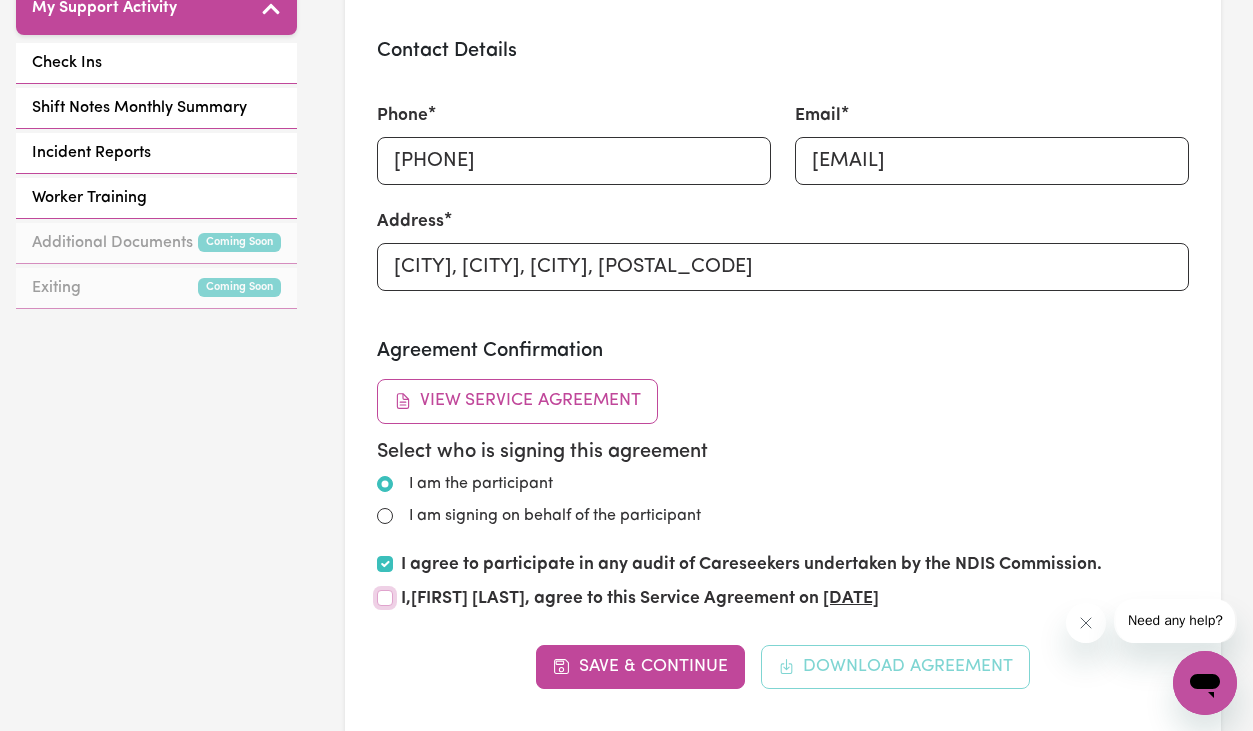 click on "I, [FIRST] [LAST] , agree to this Service Agreement on [DATE]" at bounding box center (385, 598) 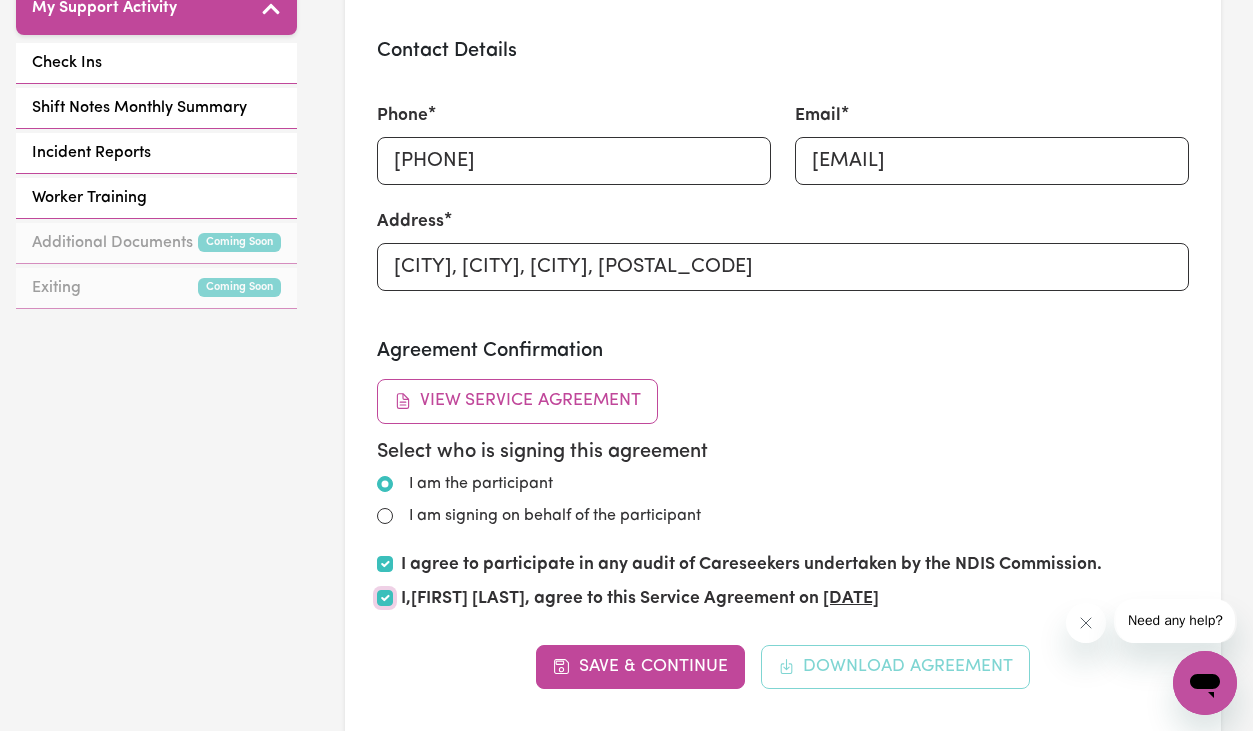 checkbox on "true" 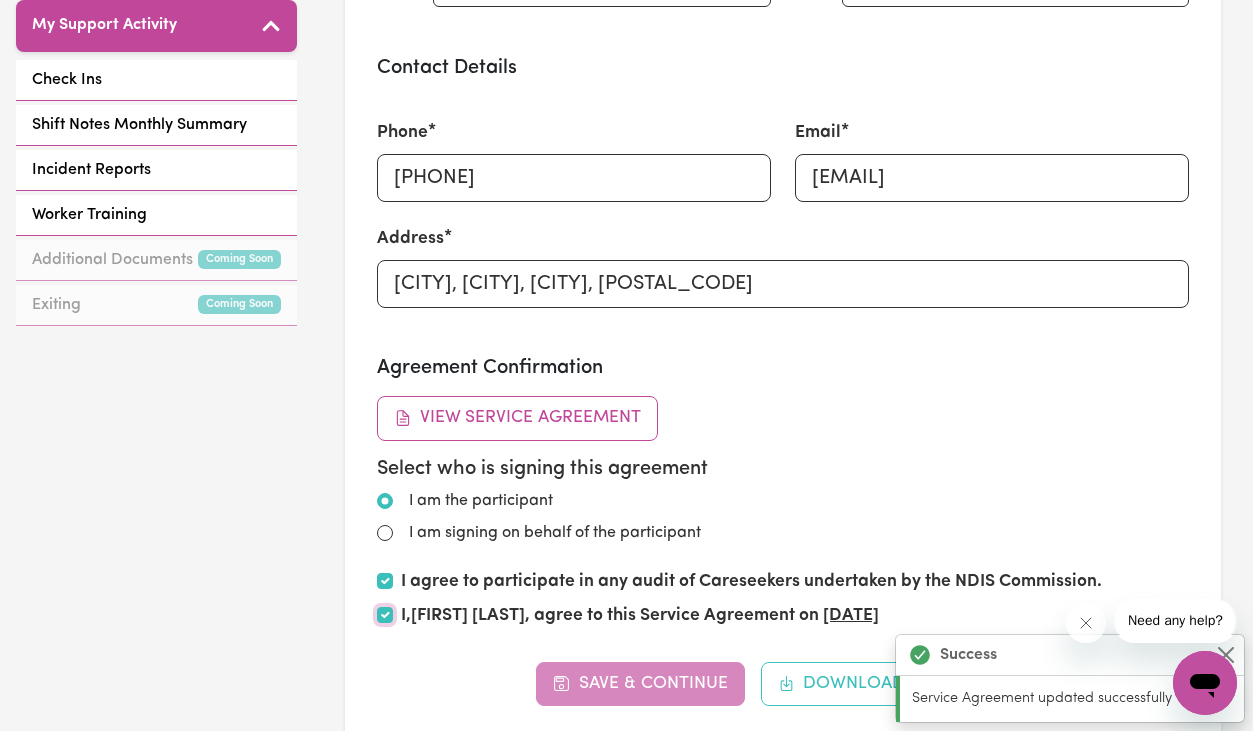 scroll, scrollTop: 933, scrollLeft: 0, axis: vertical 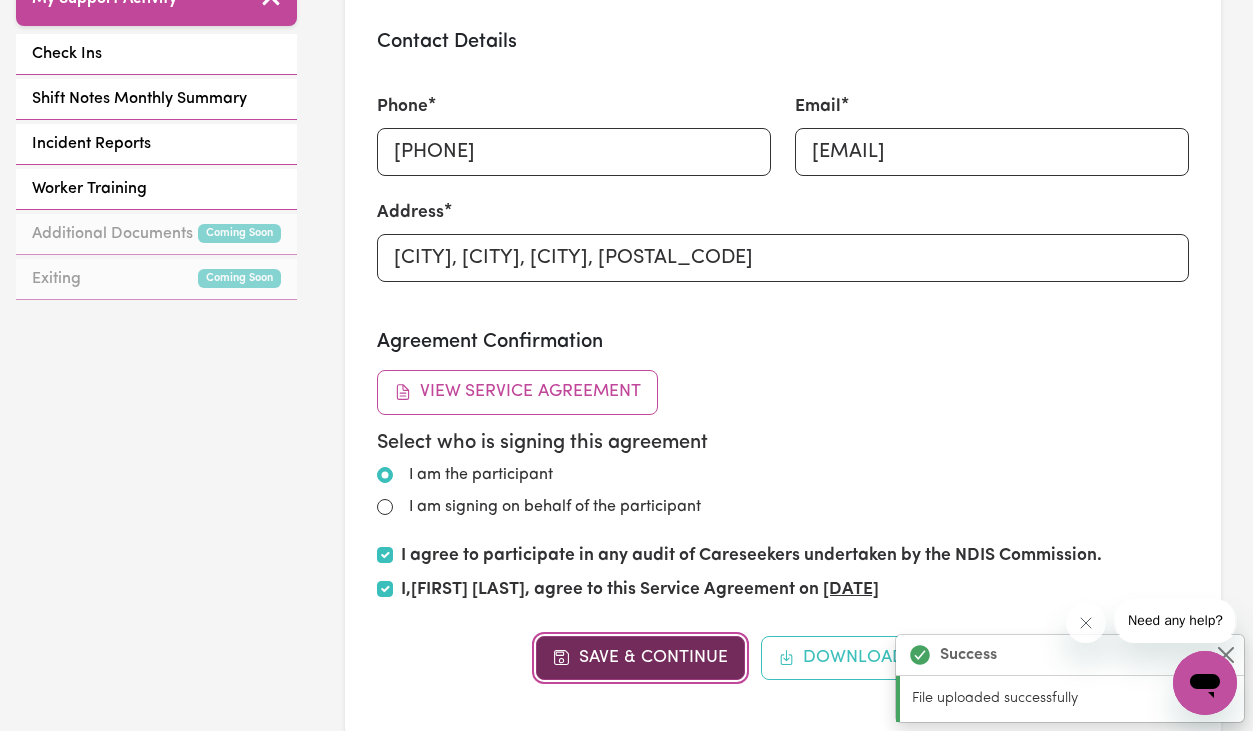 click on "Save & Continue" at bounding box center [640, 658] 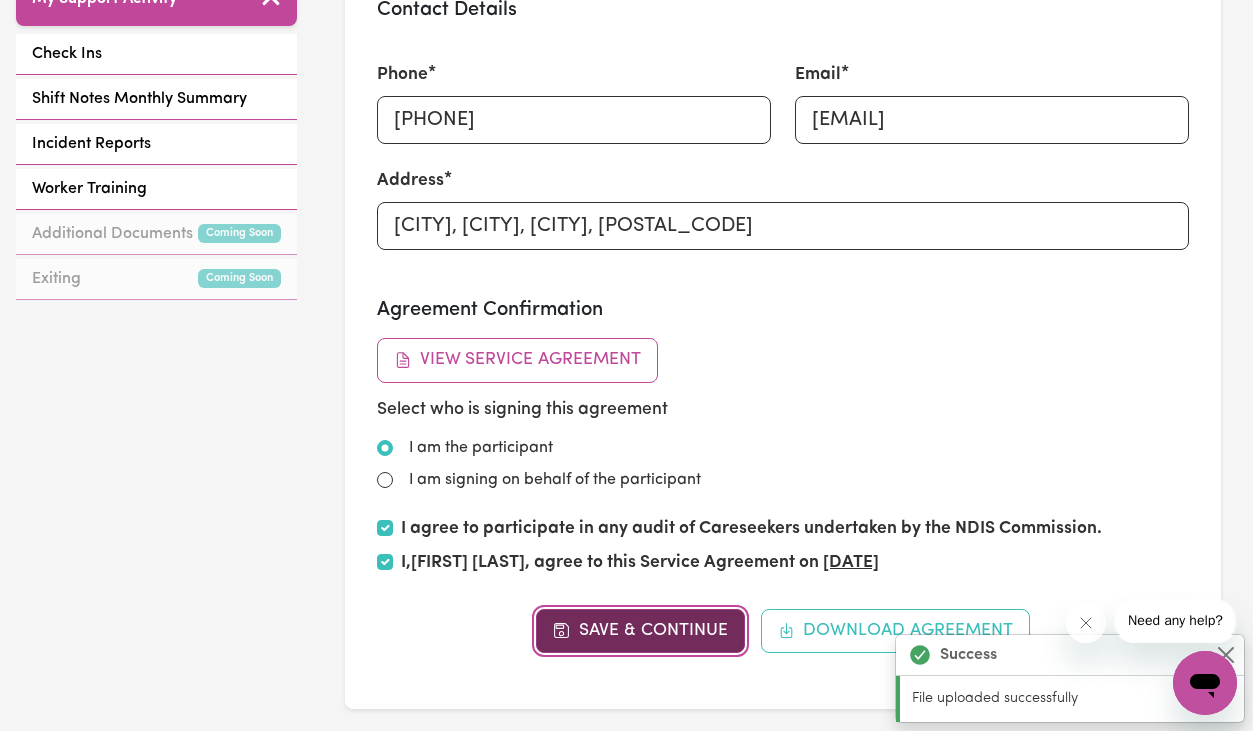 scroll, scrollTop: 0, scrollLeft: 0, axis: both 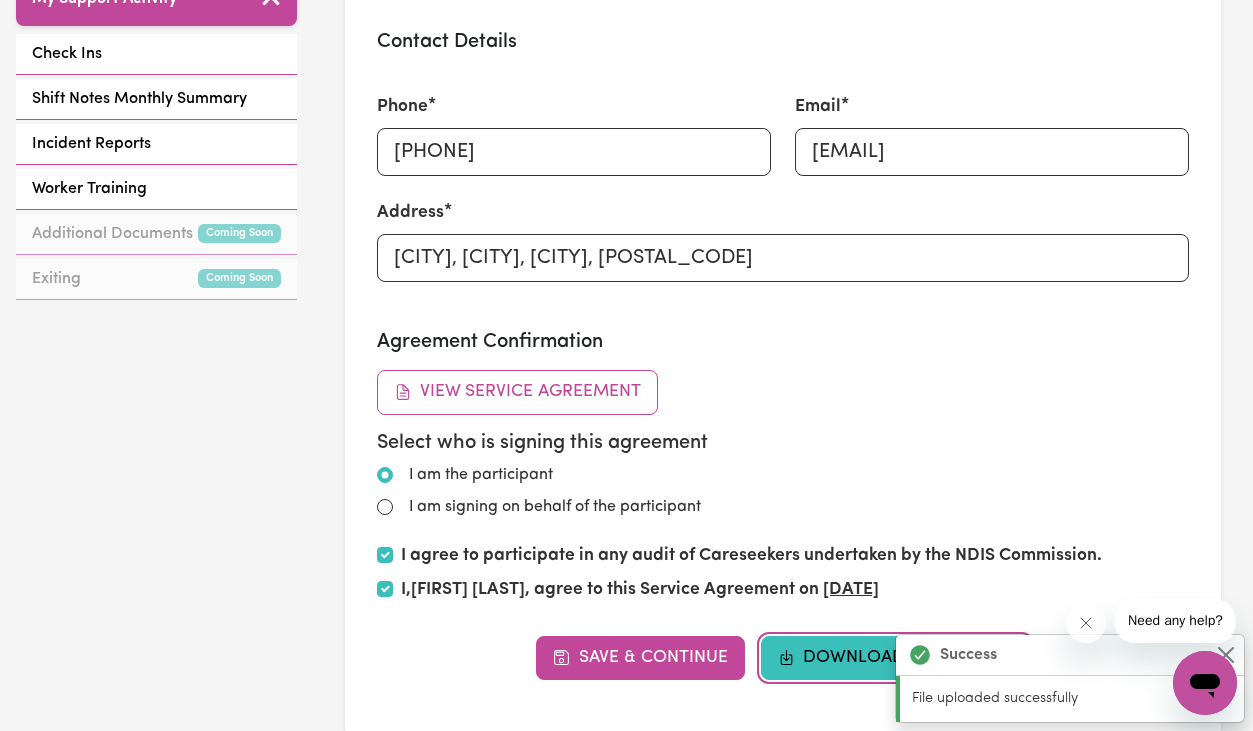 click on "Download Agreement" at bounding box center (896, 658) 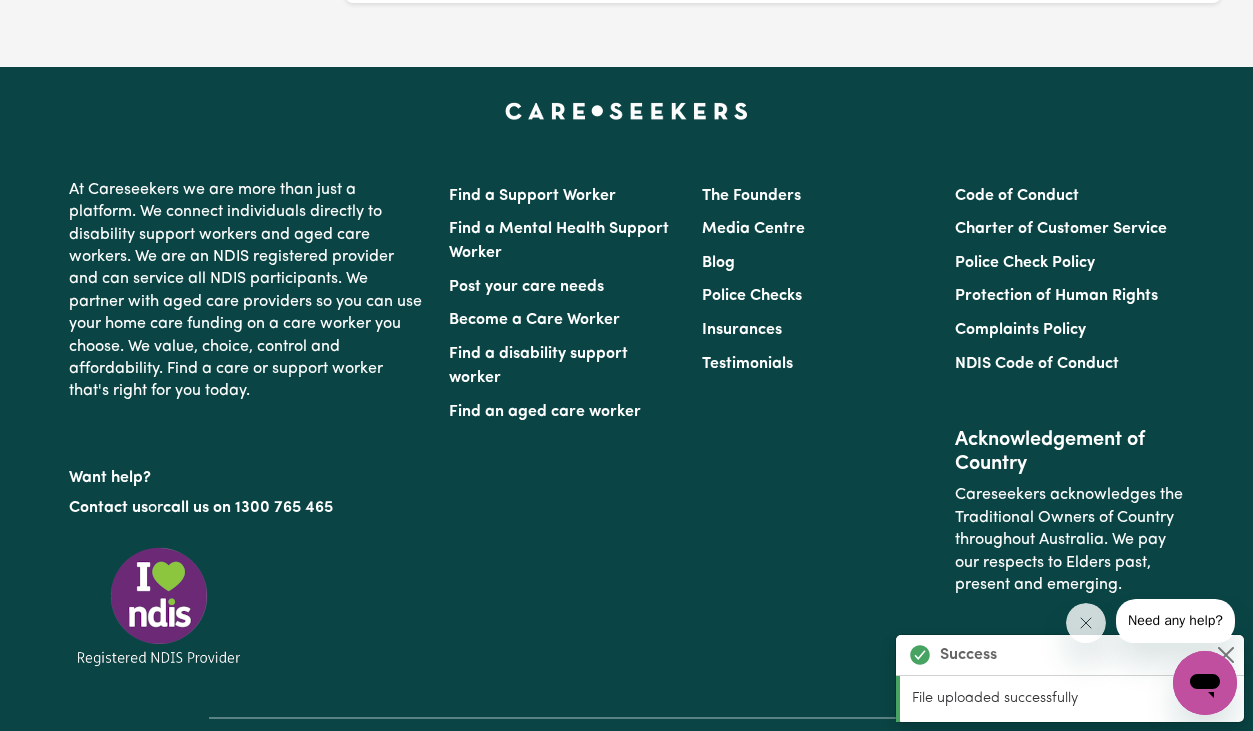 scroll, scrollTop: 1828, scrollLeft: 0, axis: vertical 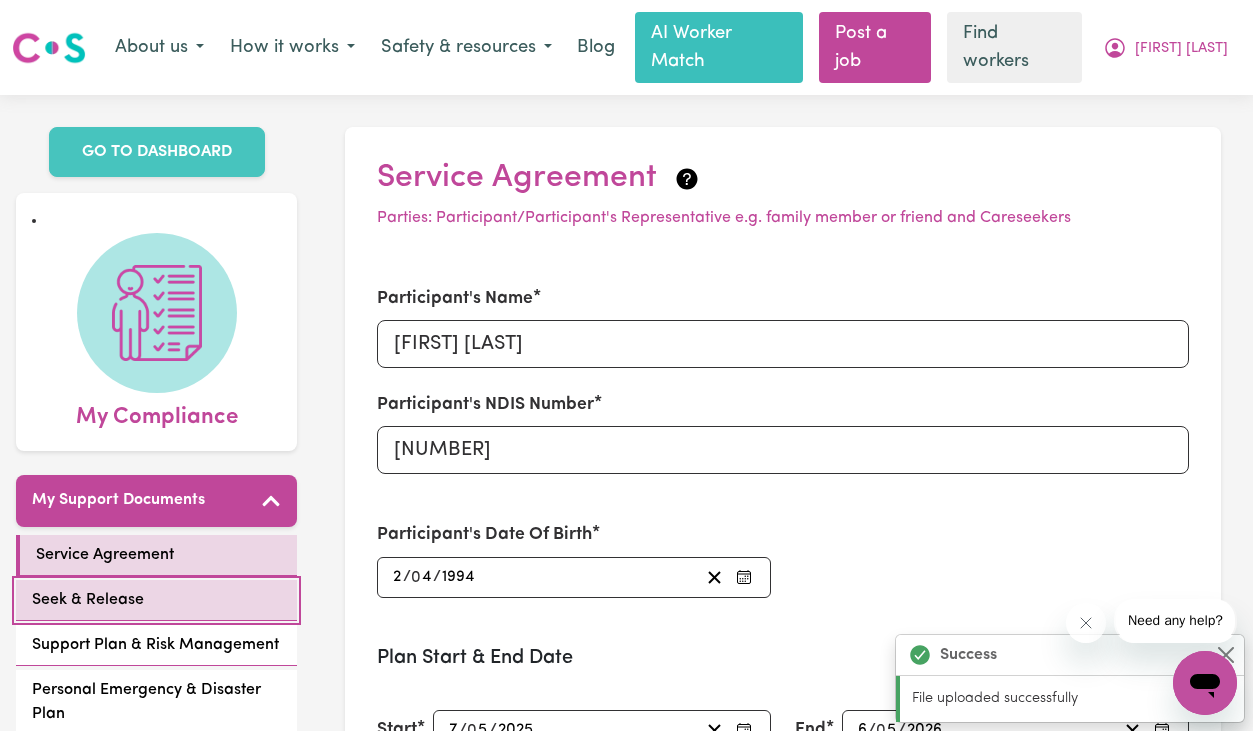 click on "Seek & Release" at bounding box center (88, 600) 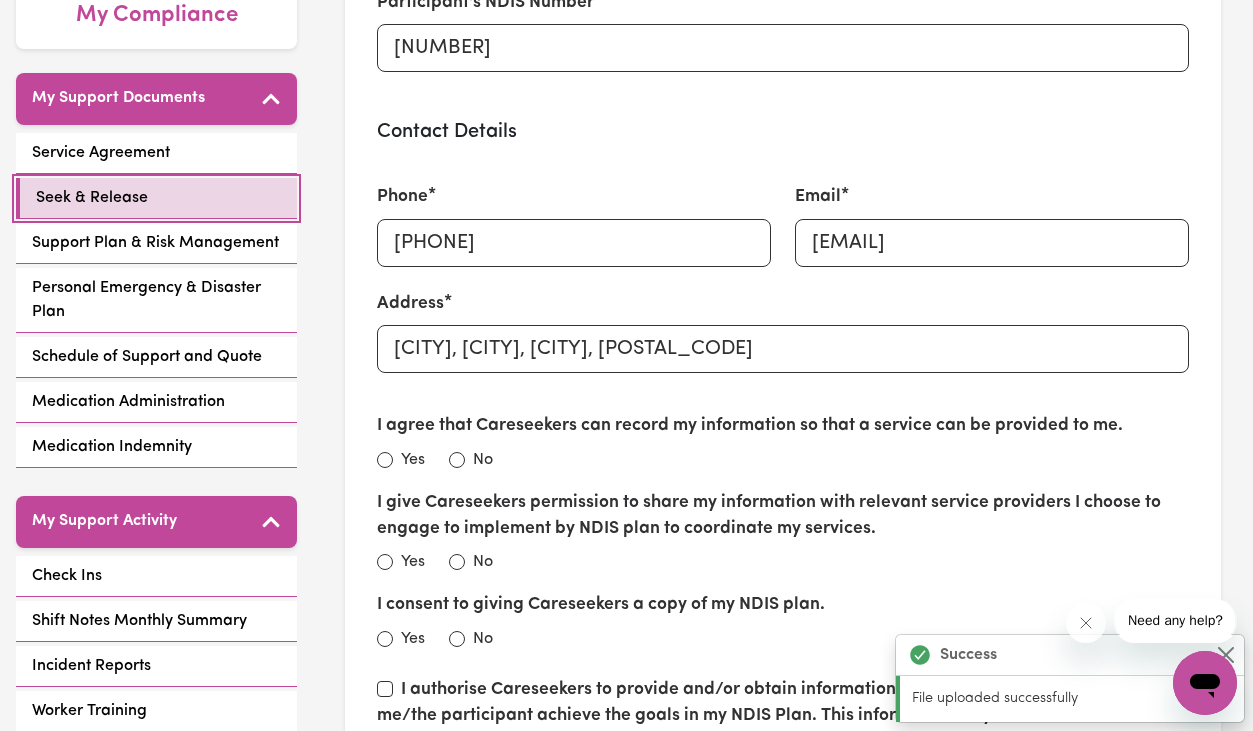 scroll, scrollTop: 400, scrollLeft: 0, axis: vertical 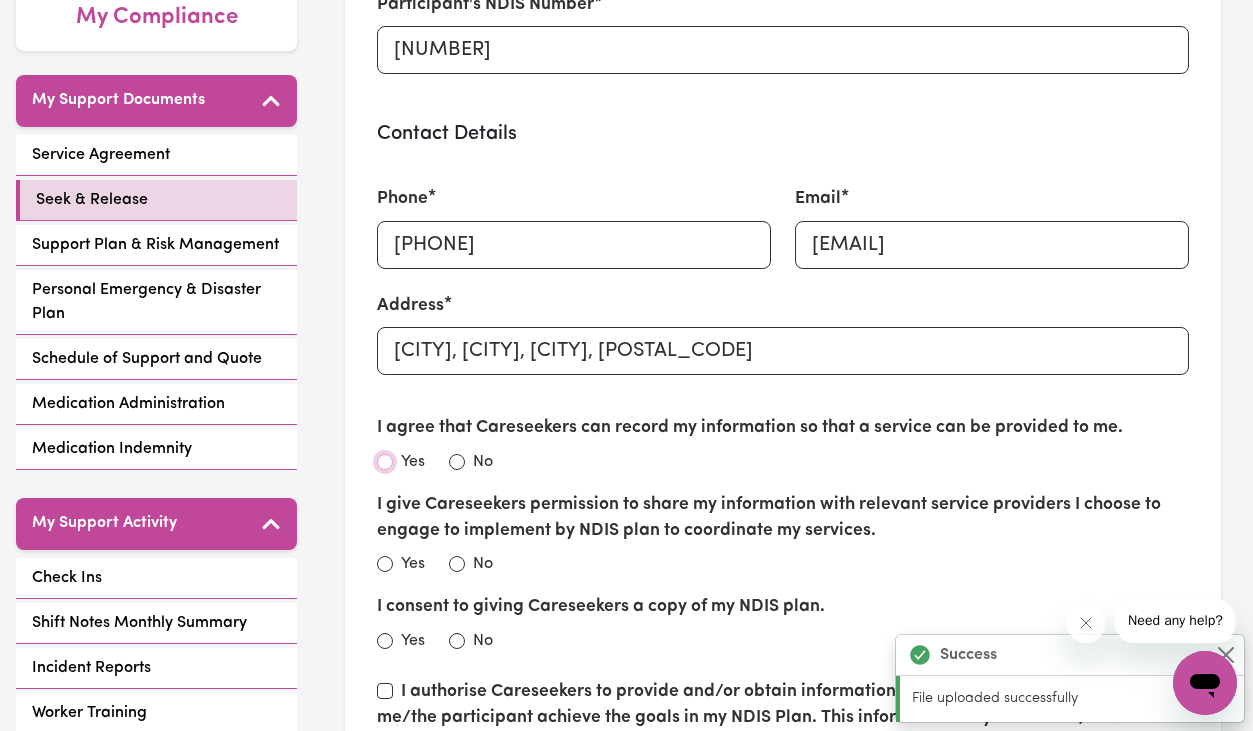 click on "Yes" at bounding box center [385, 462] 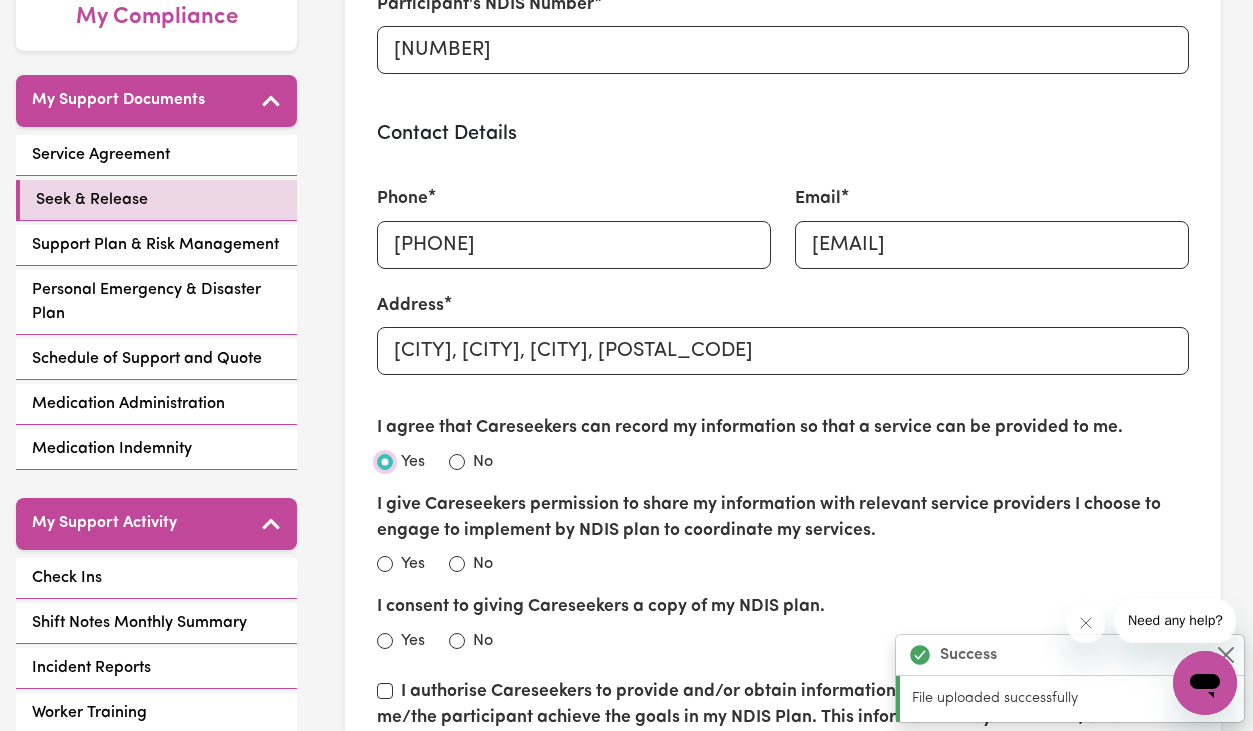 radio on "true" 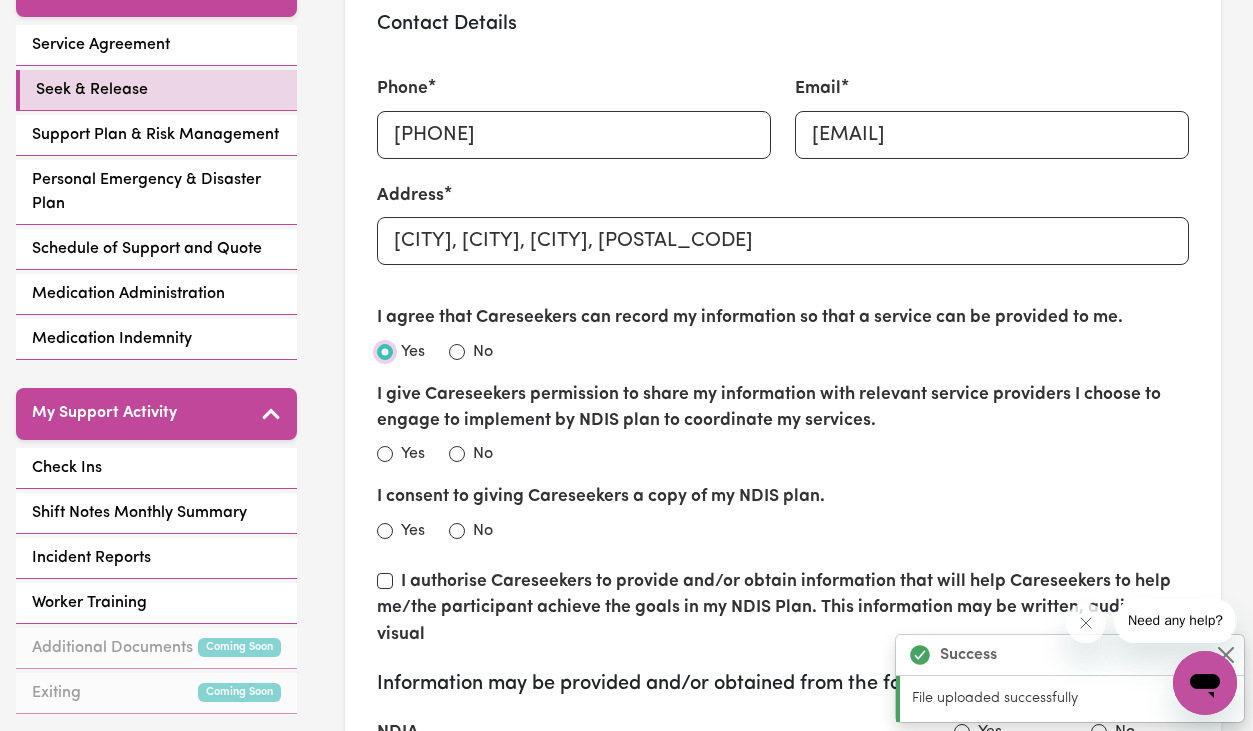 scroll, scrollTop: 512, scrollLeft: 0, axis: vertical 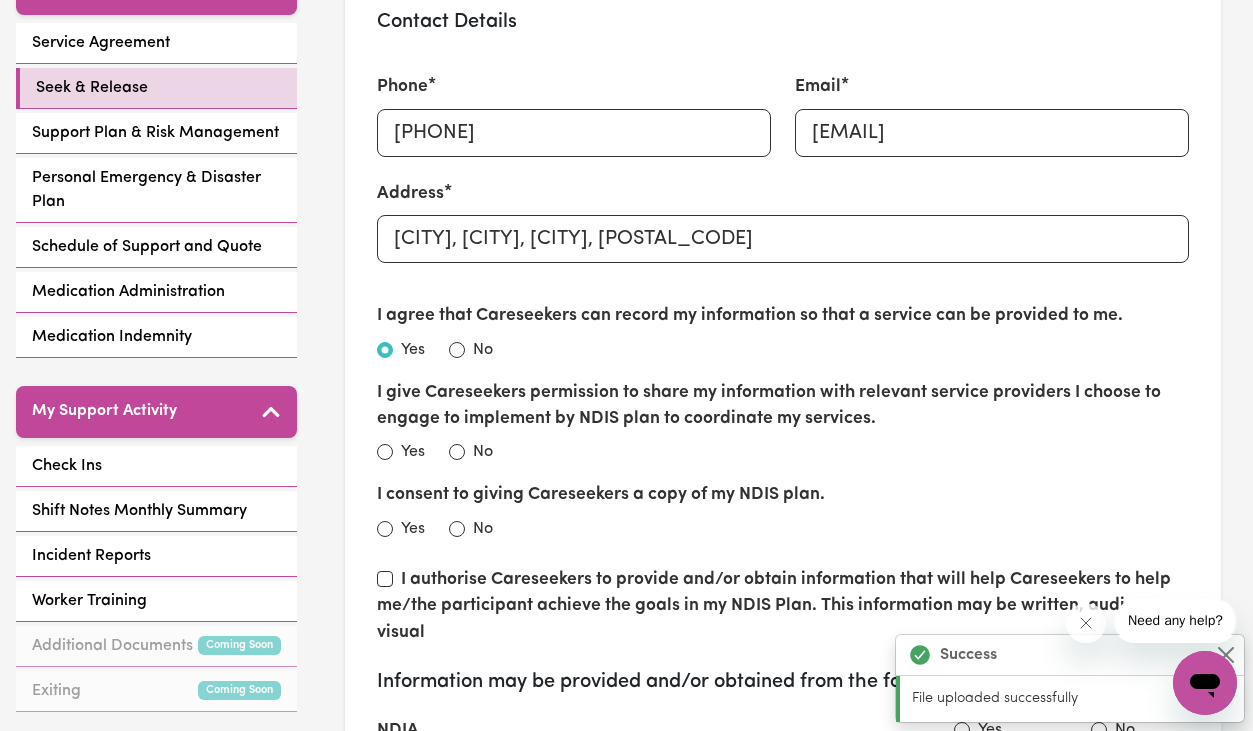 click on "Yes" at bounding box center (401, 452) 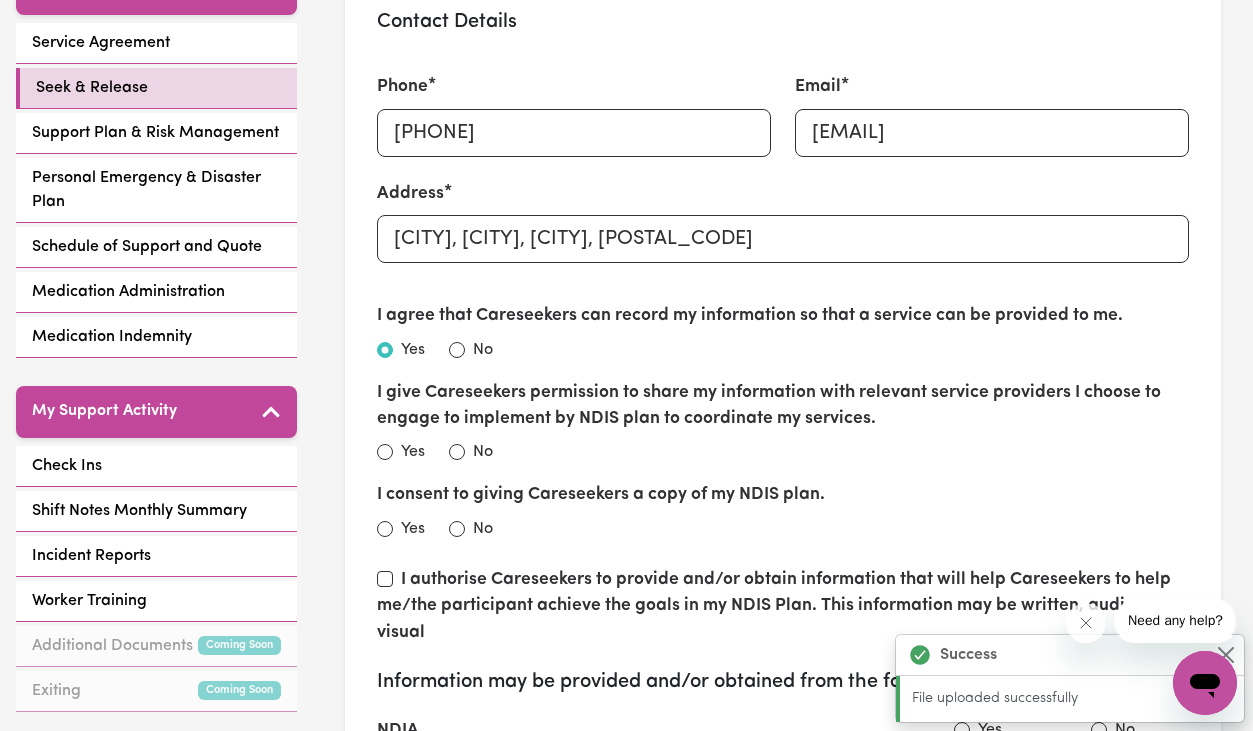 scroll, scrollTop: 0, scrollLeft: 0, axis: both 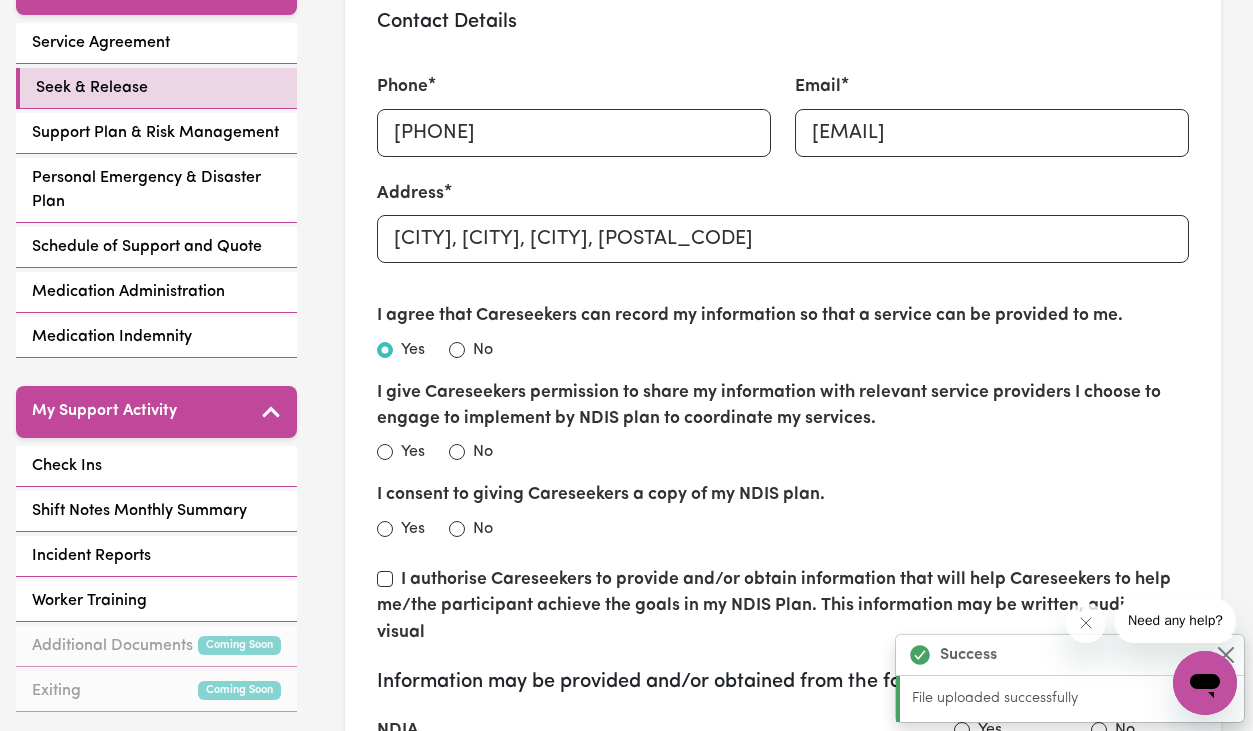click on "Introduction The intention of this document is to inform you of the type of information we may need to collect, how that information is collected and stored, and the circumstances under which that information may be shared. We recognise an NDIS plan contains highly personal and sensitive information and therefore we respect your right to privacy and are committed to safeguarding any personal information which may be provided. Any personal information provided to us is protected under the Privacy Act 1988. Our Privacy Policy framework is consistent with the Australia Privacy Principles. It is also in accordance with the NDIA Privacy Policy - this document can be located at  http://www.ndis.gov.au/privacy . As a provider of NDIS disability services, Careseekers is required to comply with the NDIA Privacy Policy. There is also a factsheet for participants on the website at  http://www.ndis.gov.au/sharing-your-ndis-plan-providers . Why do we need to collect information and how it is used? Notifiable Data Breaches" at bounding box center [626, 1018] 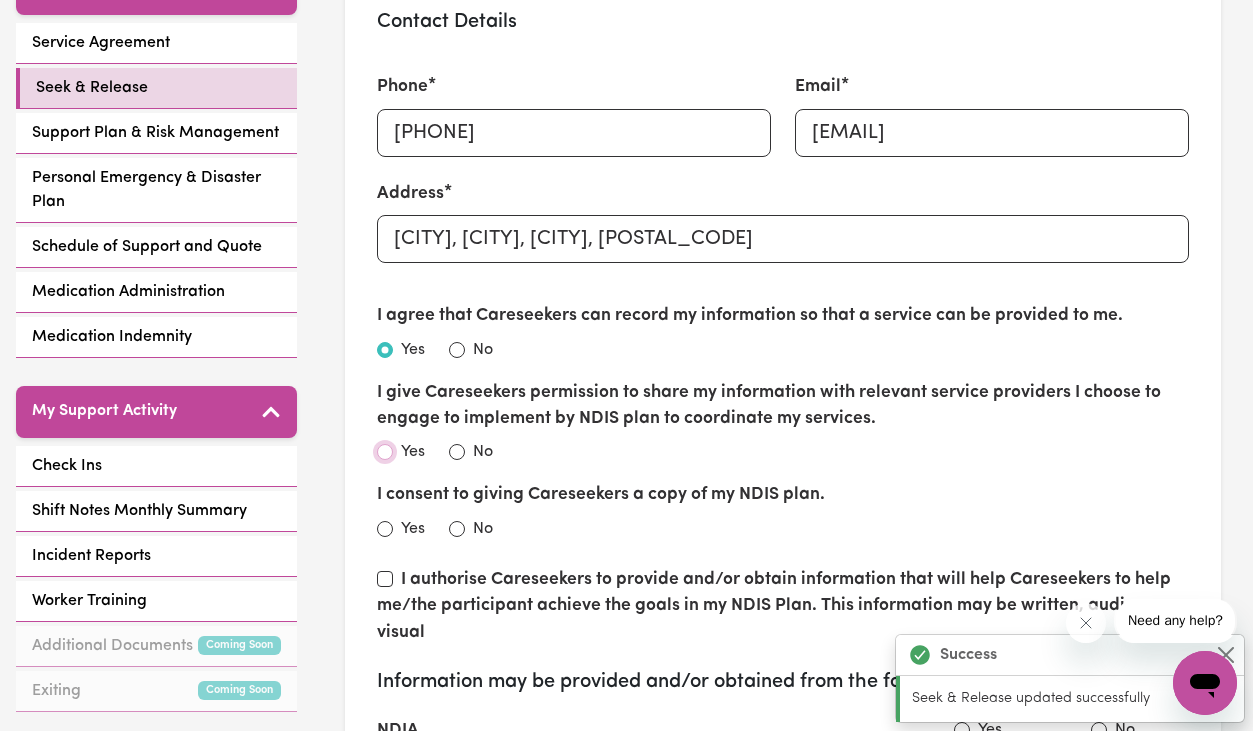 click on "Yes" at bounding box center (385, 452) 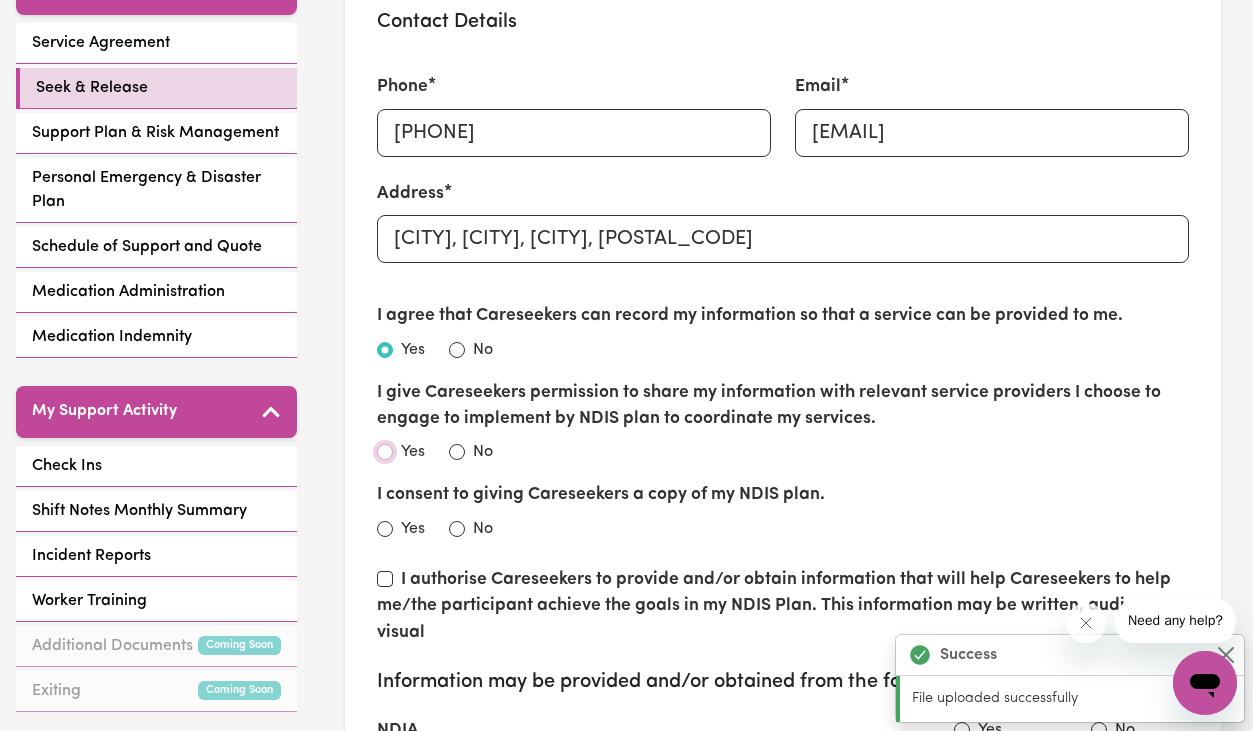 click on "Yes" at bounding box center [385, 452] 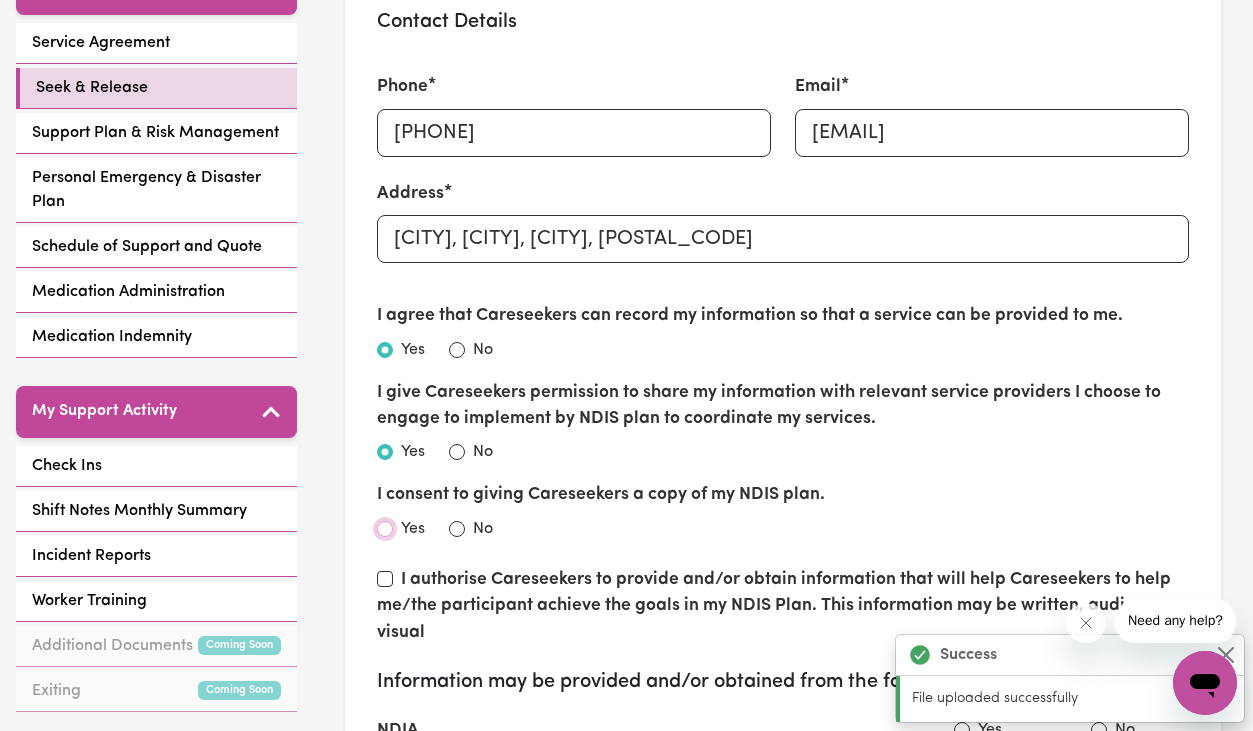 click on "Yes" at bounding box center [385, 529] 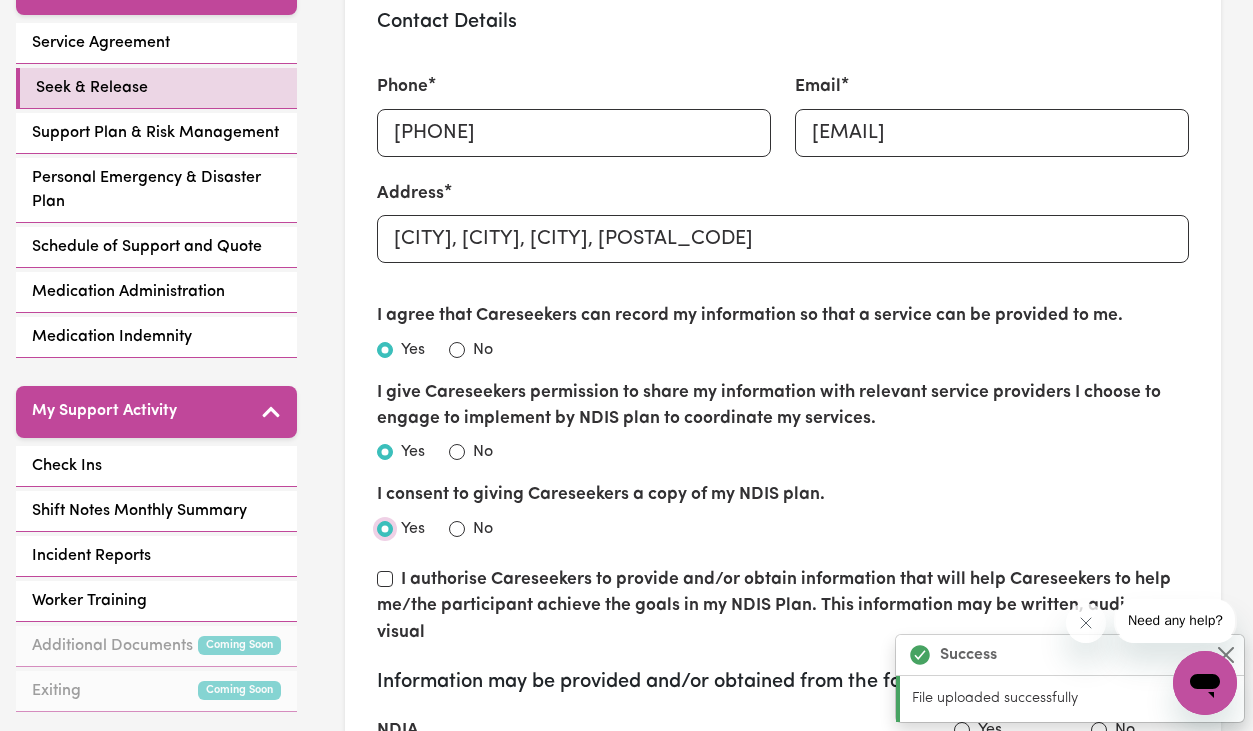 radio on "true" 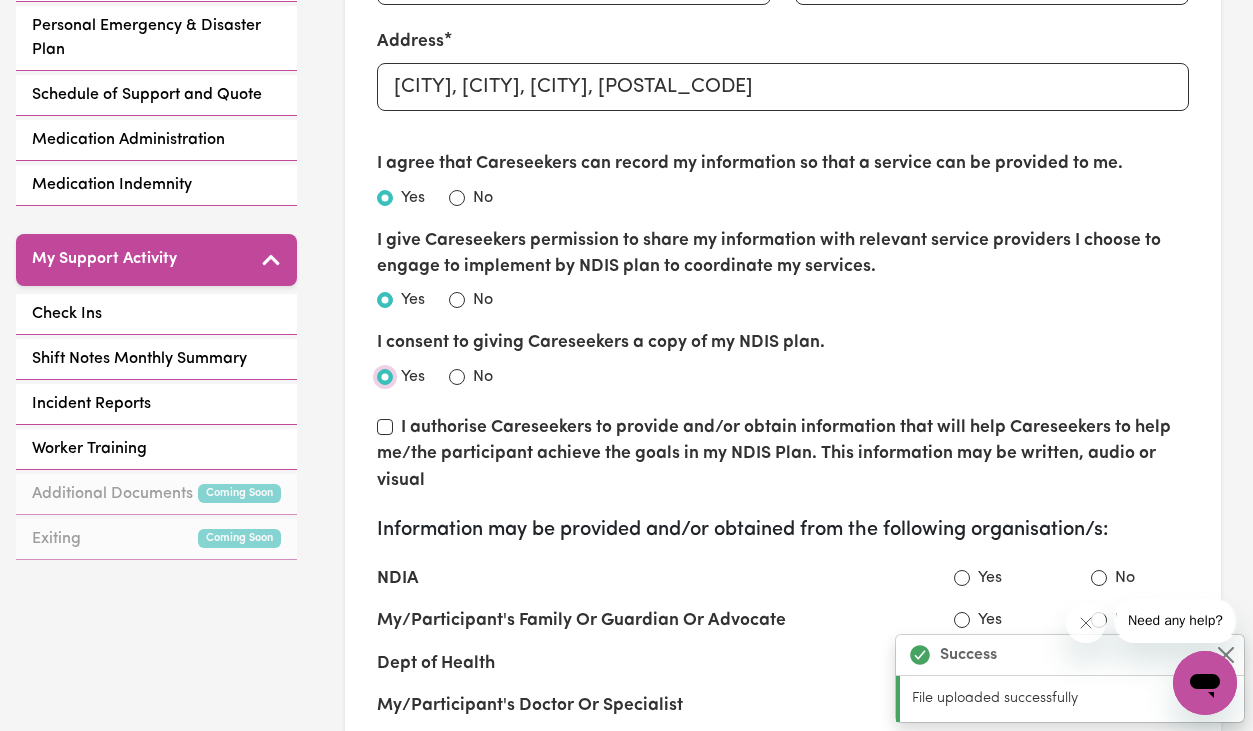 scroll, scrollTop: 695, scrollLeft: 0, axis: vertical 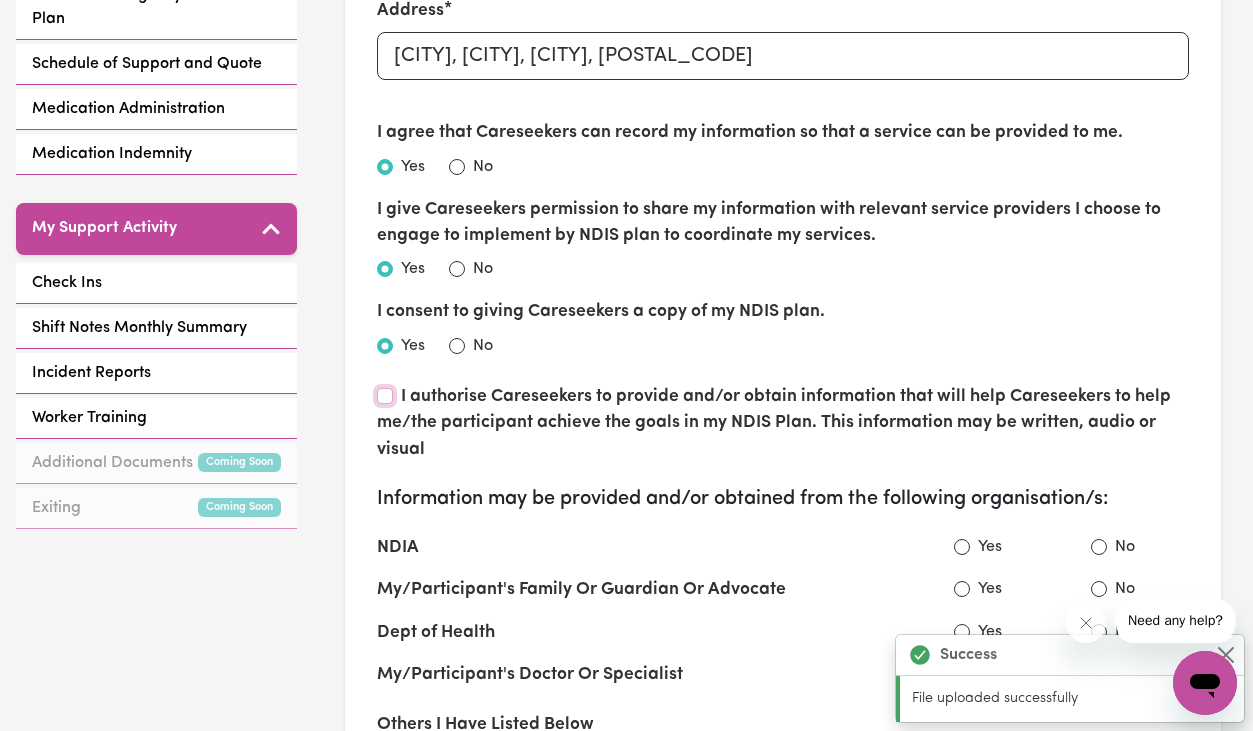 click on "I authorise Careseekers to provide and/or obtain information that will help Careseekers to help me/the participant achieve the goals in my NDIS Plan. This information may be written, audio or visual" at bounding box center [385, 396] 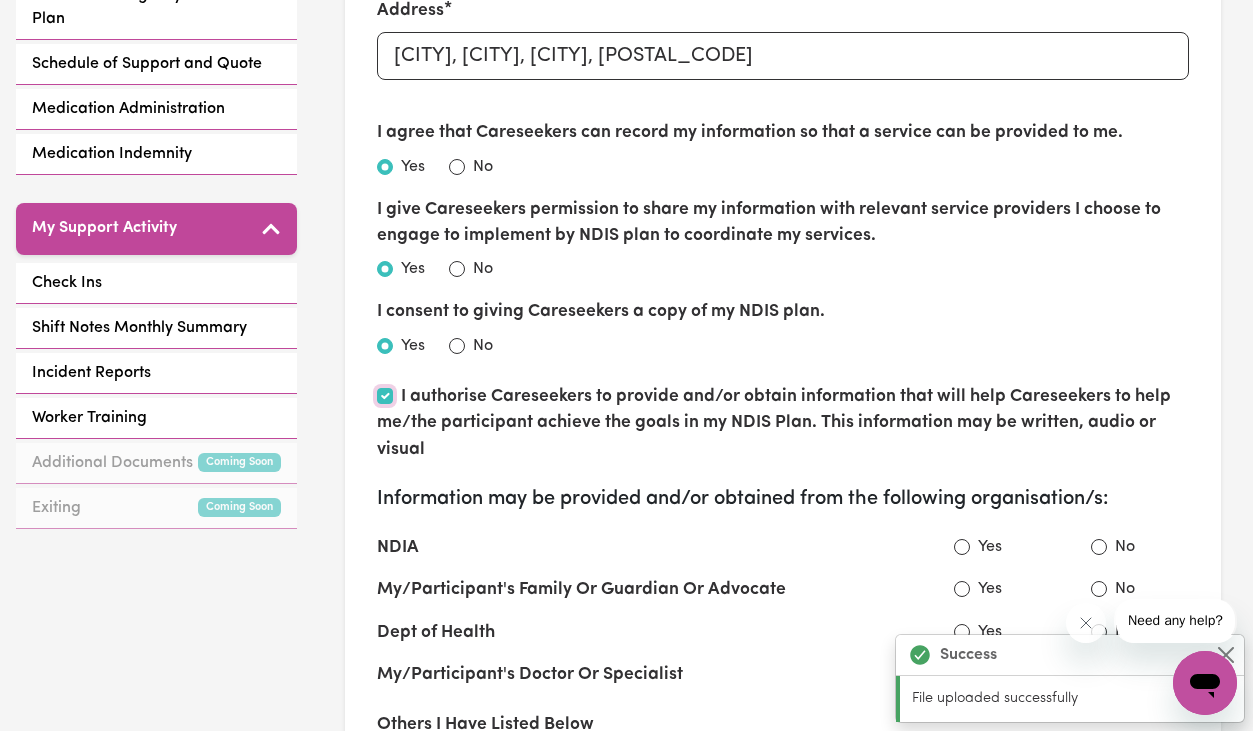 checkbox on "true" 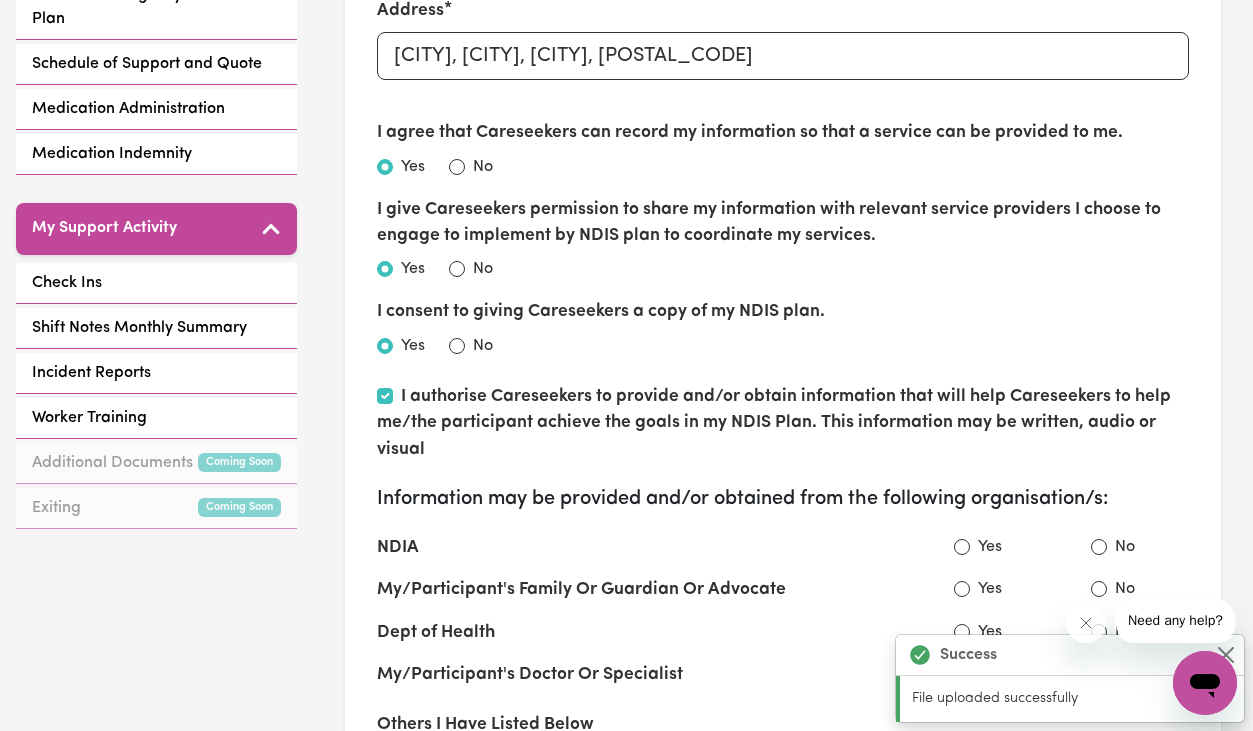 click on "I authorise Careseekers to provide and/or obtain information that will help Careseekers to help me/the participant achieve the goals in my NDIS Plan. This information may be written, audio or visual" at bounding box center (783, 423) 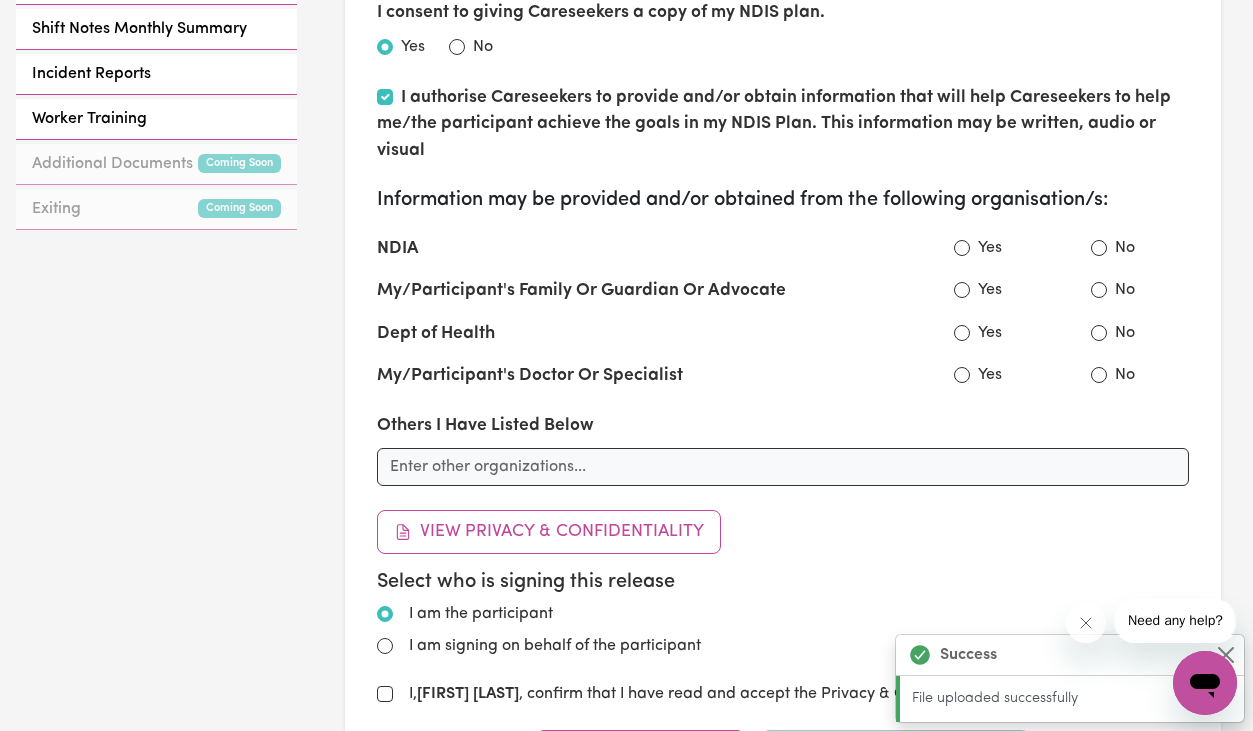 scroll, scrollTop: 0, scrollLeft: 0, axis: both 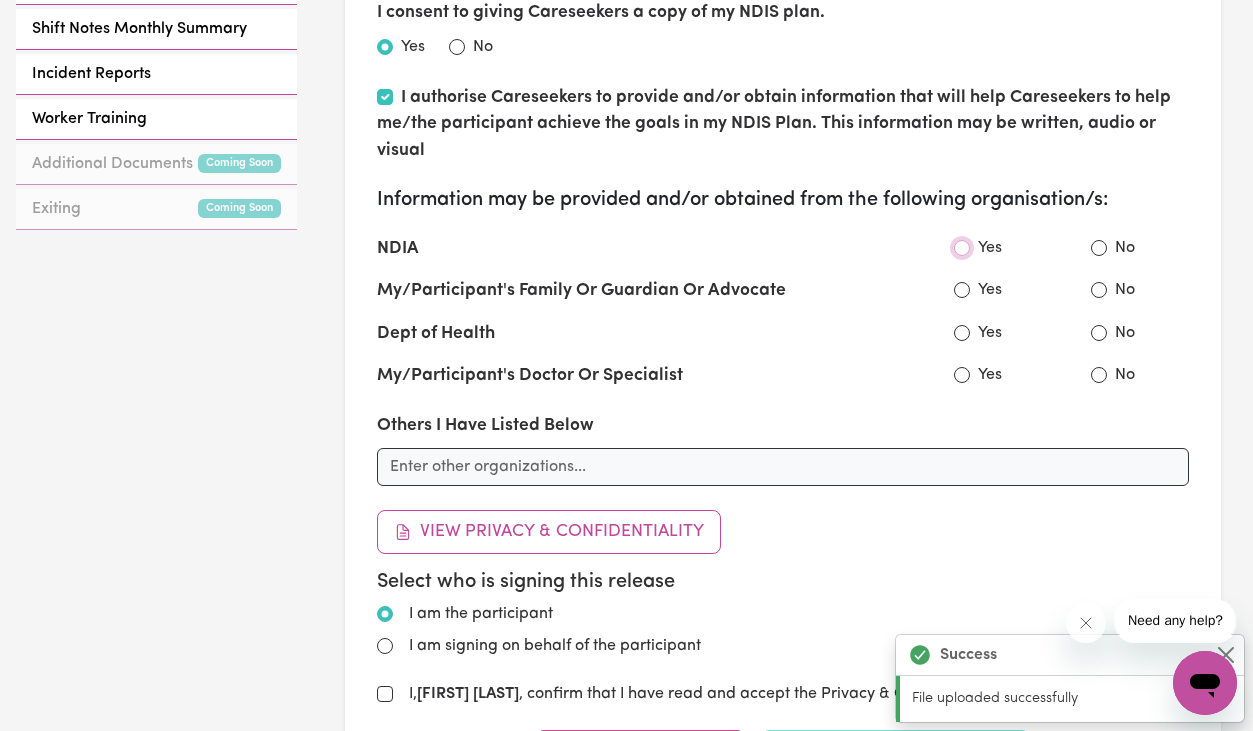 click on "Yes" at bounding box center [962, 248] 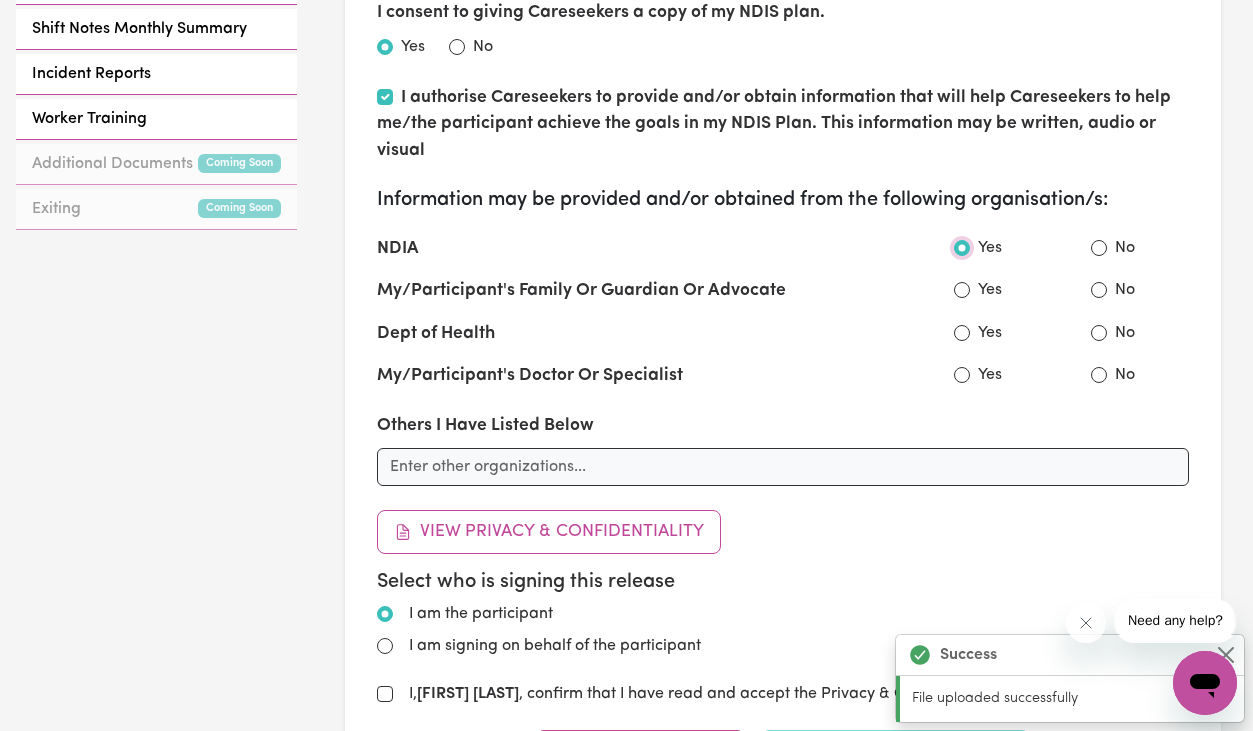 radio on "true" 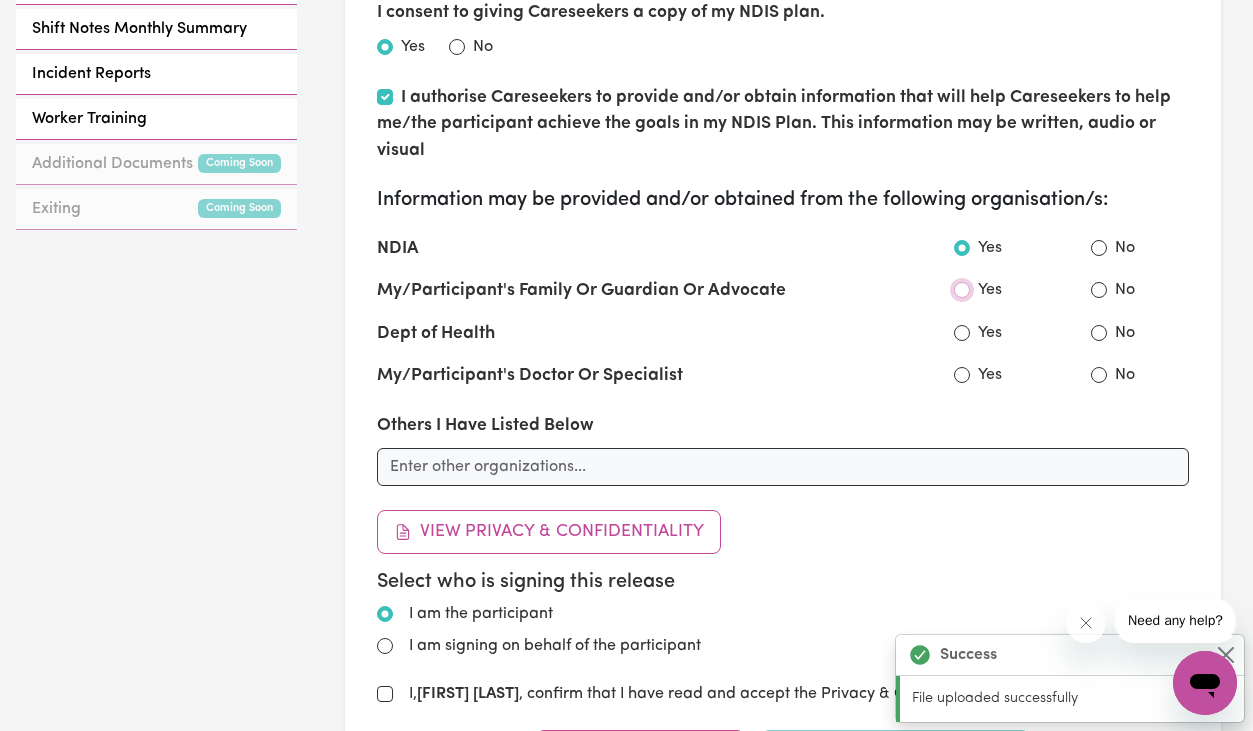 click on "Yes" at bounding box center [962, 290] 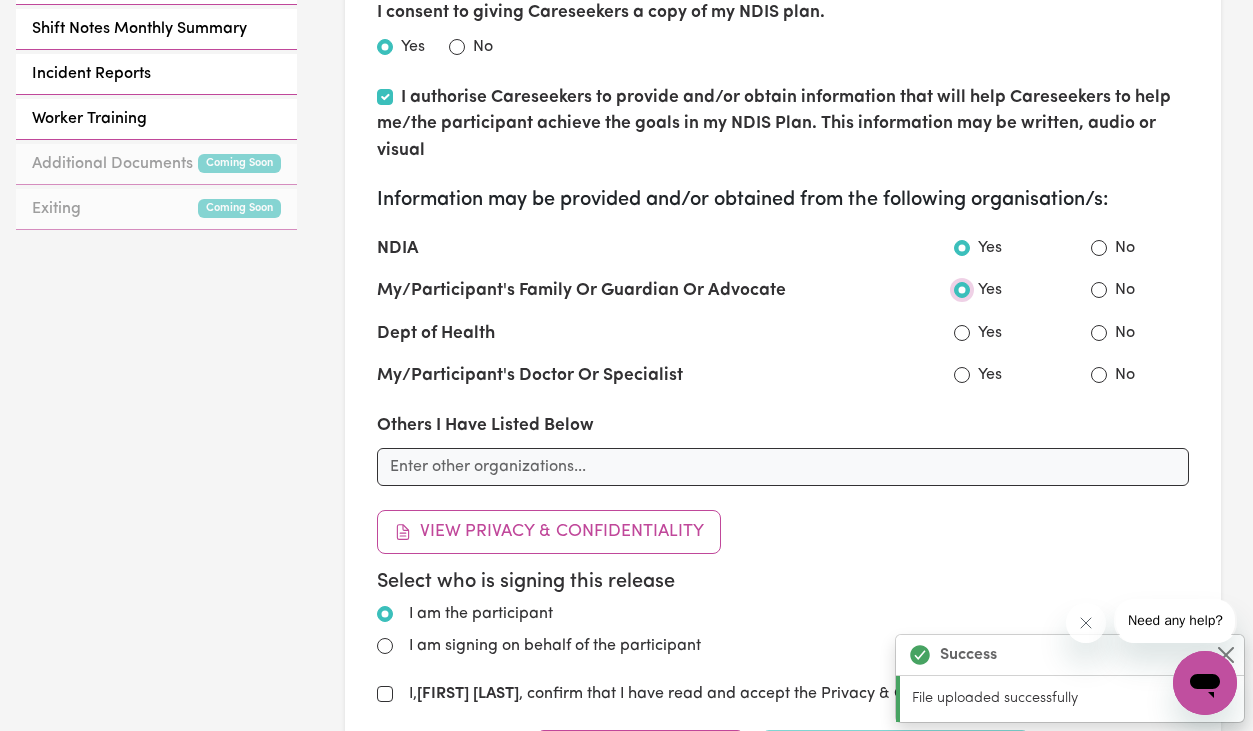 radio on "true" 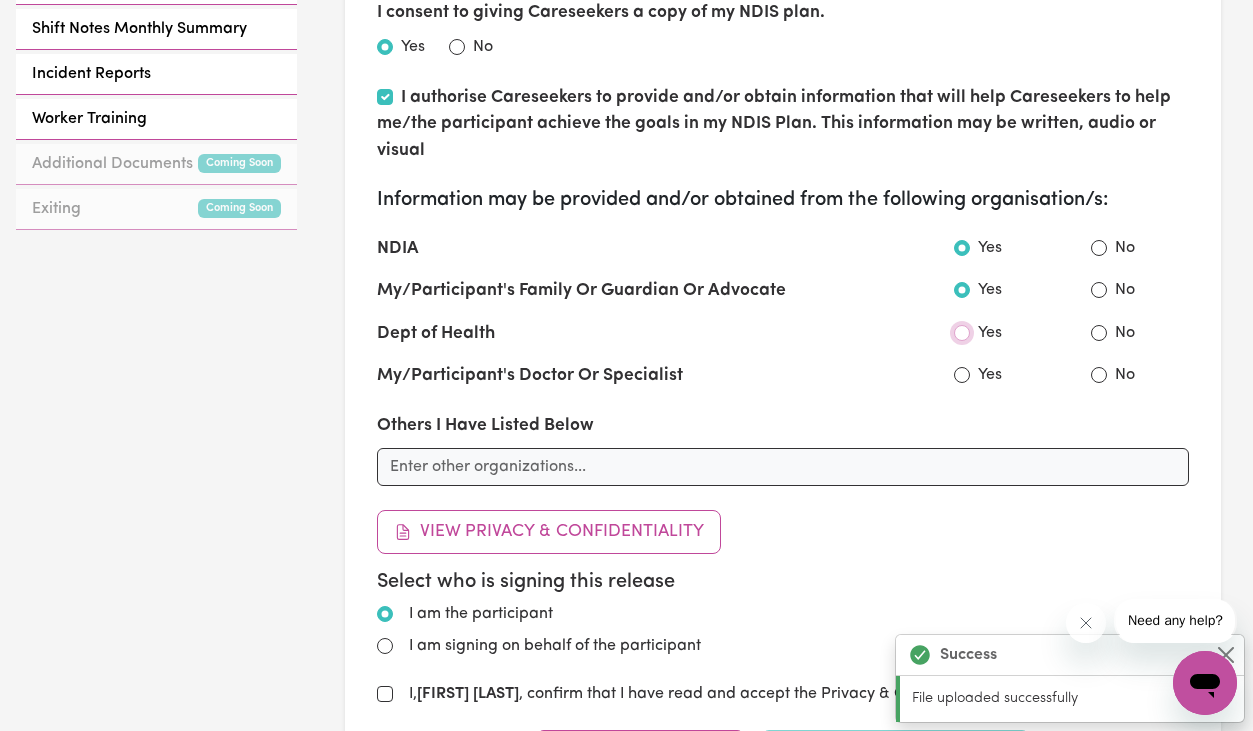click on "Yes" at bounding box center [962, 333] 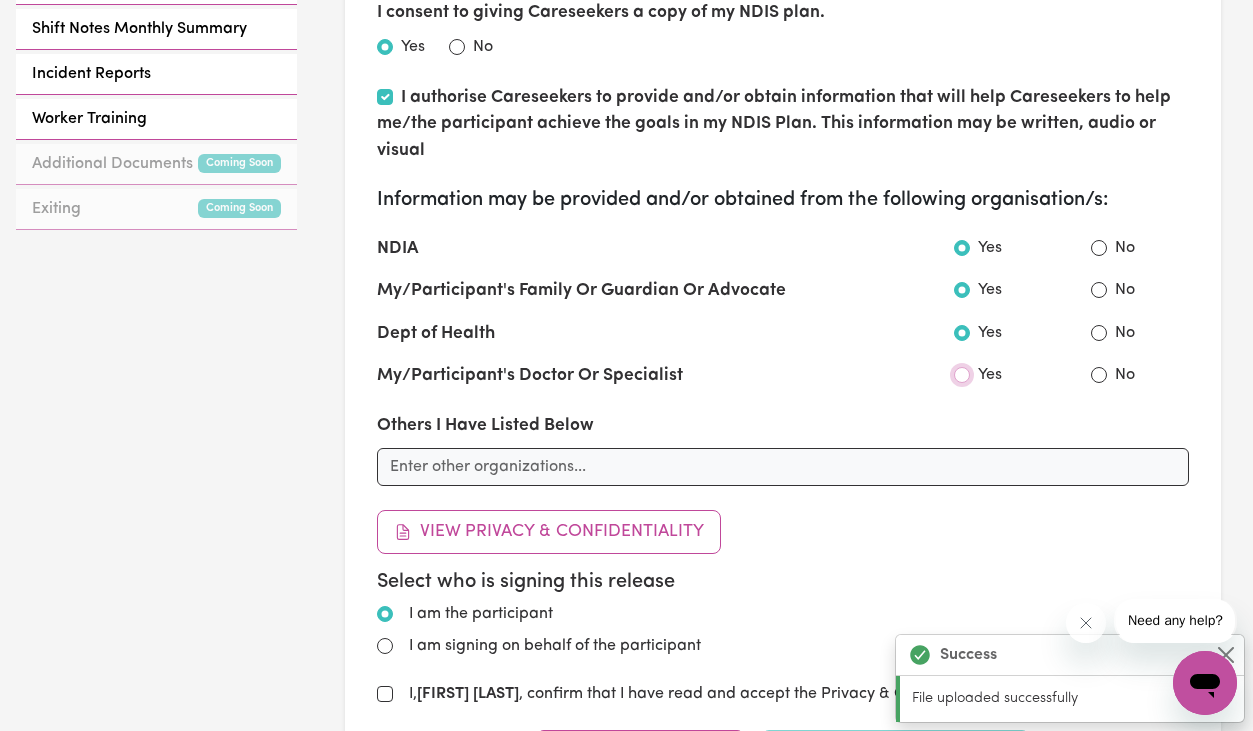 click on "Yes" at bounding box center [962, 375] 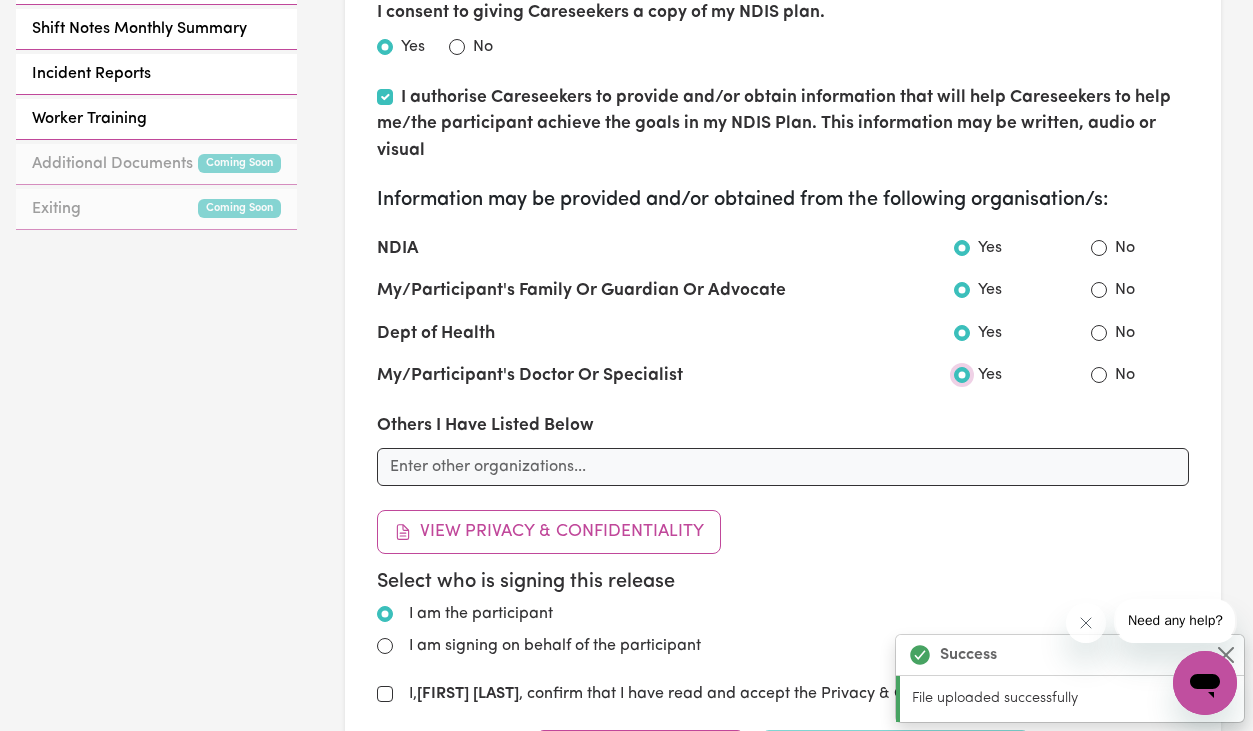 radio on "true" 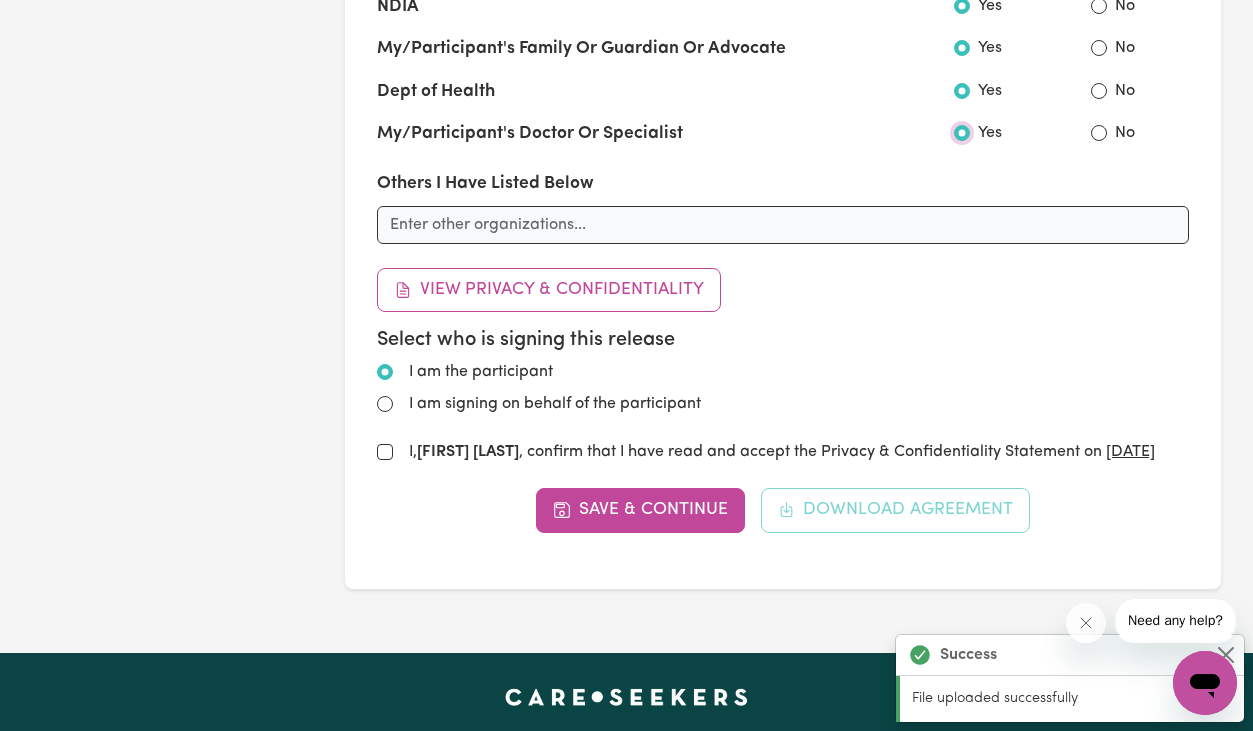 scroll, scrollTop: 1237, scrollLeft: 0, axis: vertical 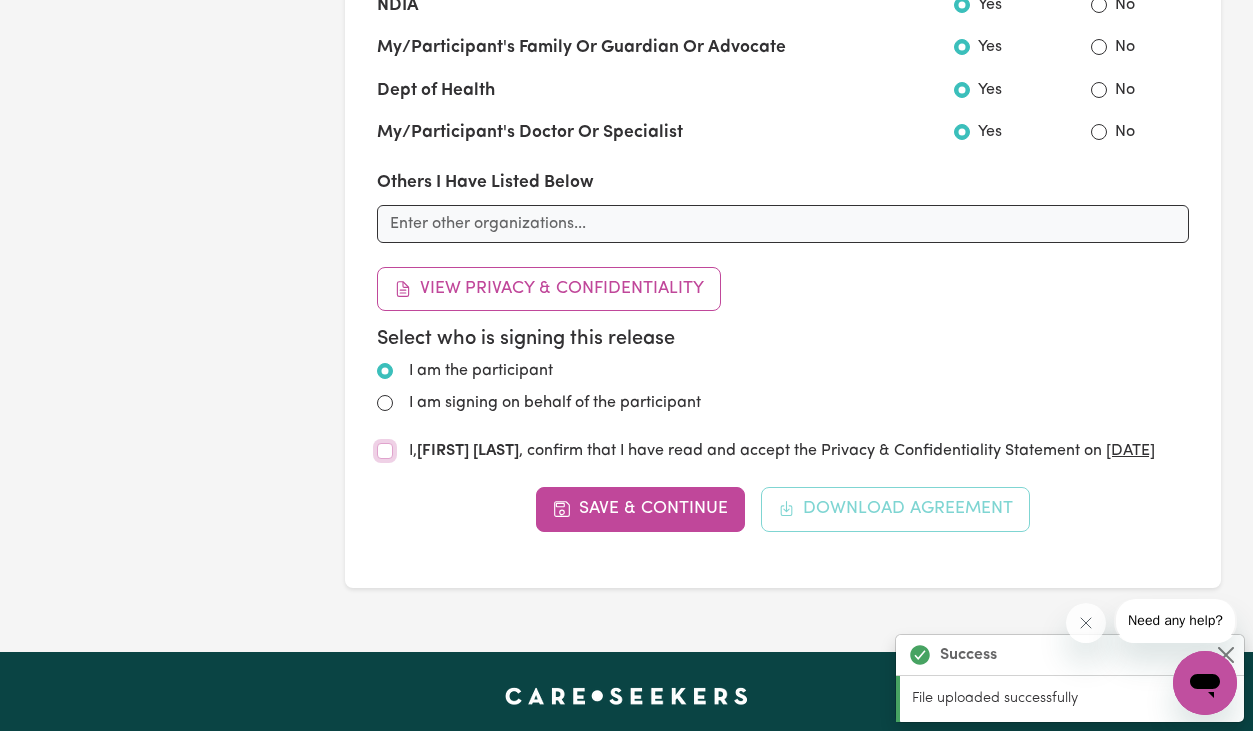 click on "I, [FIRST] [LAST] , confirm that I have read and accept the Privacy & Confidentiality Statement on [DATE]" at bounding box center [385, 451] 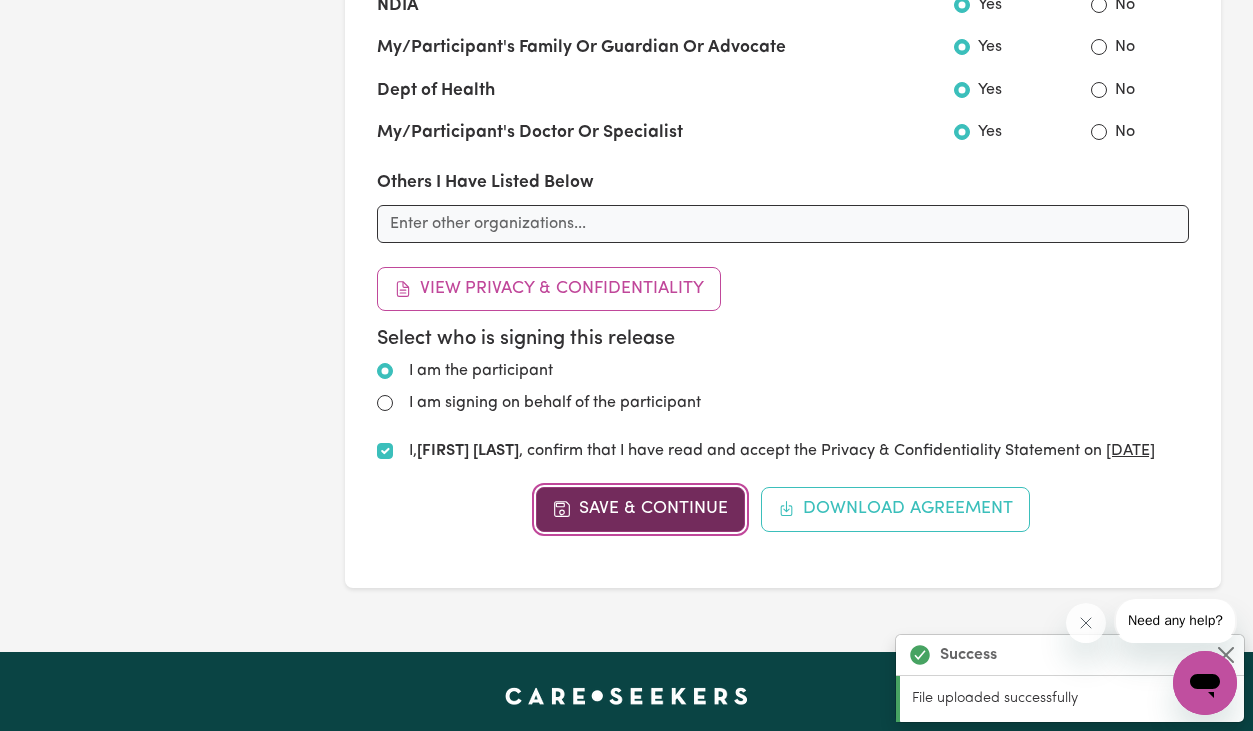click on "Save & Continue" at bounding box center (640, 509) 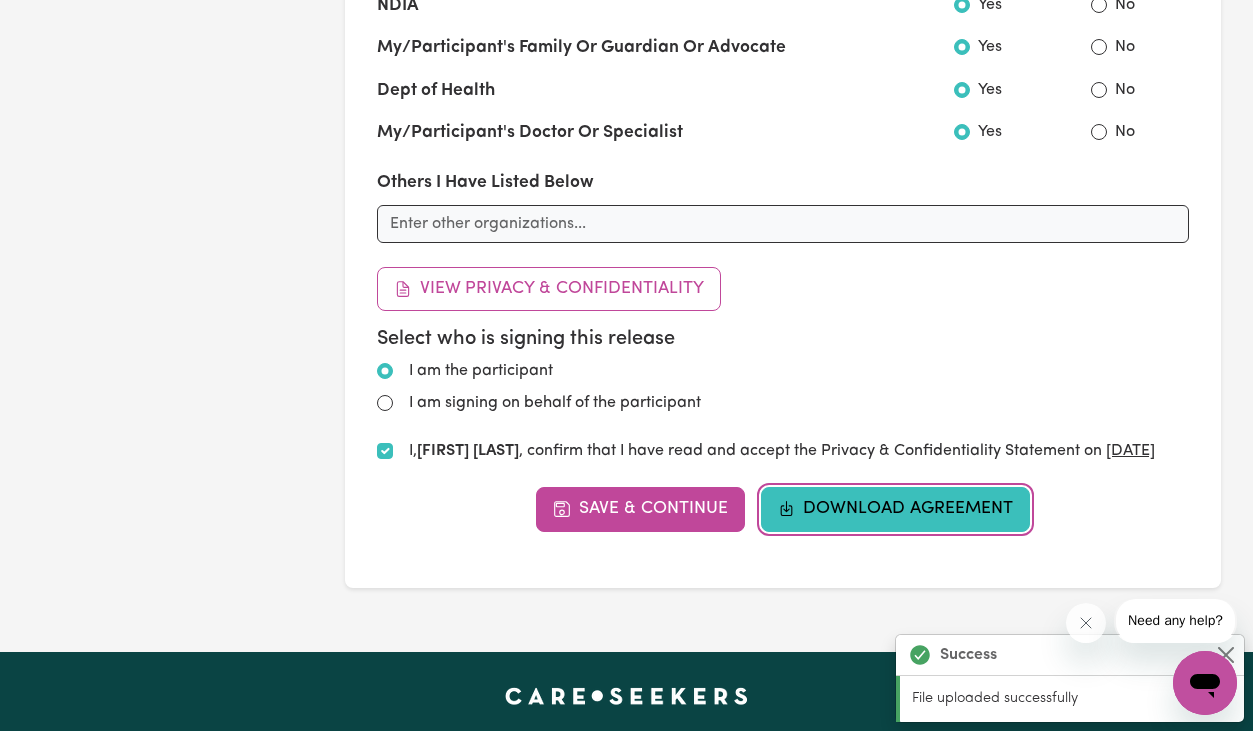click on "Download Agreement" at bounding box center (896, 509) 